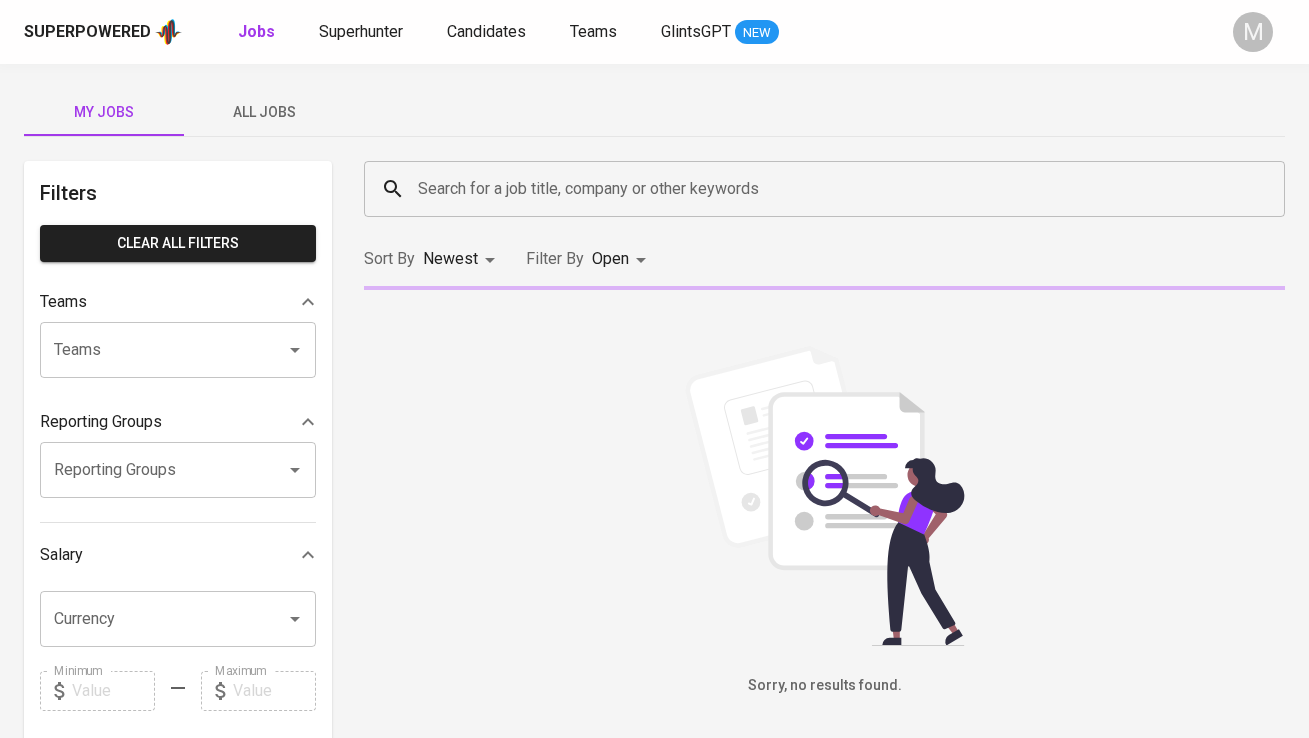 scroll, scrollTop: 0, scrollLeft: 0, axis: both 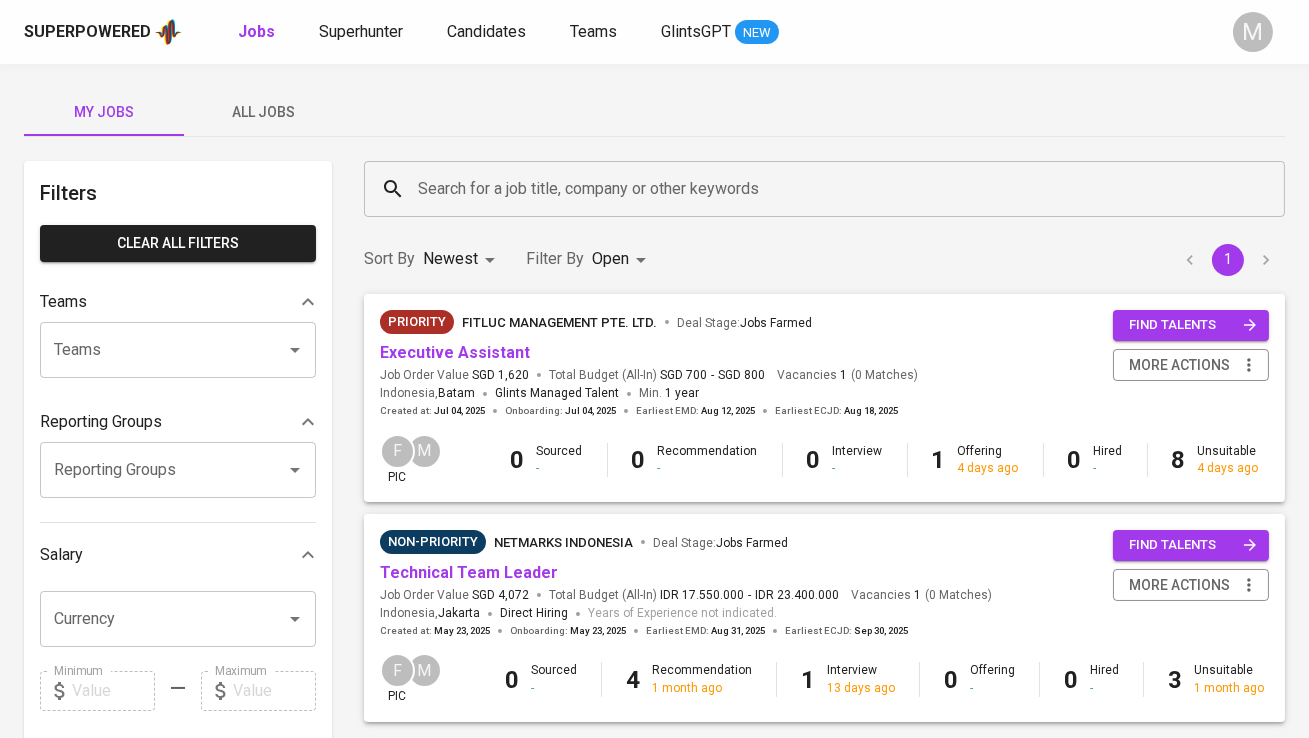 click on "All Jobs" at bounding box center [264, 112] 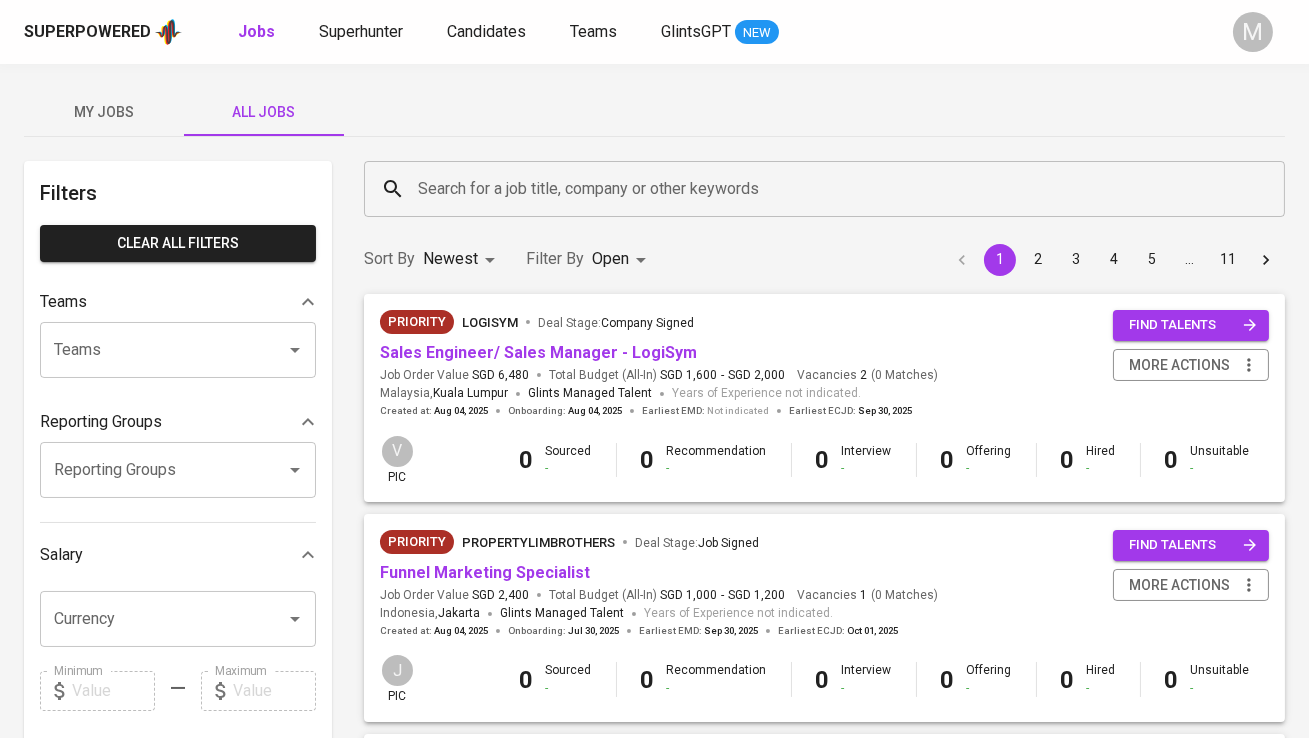 click on "Search for a job title, company or other keywords" at bounding box center (829, 189) 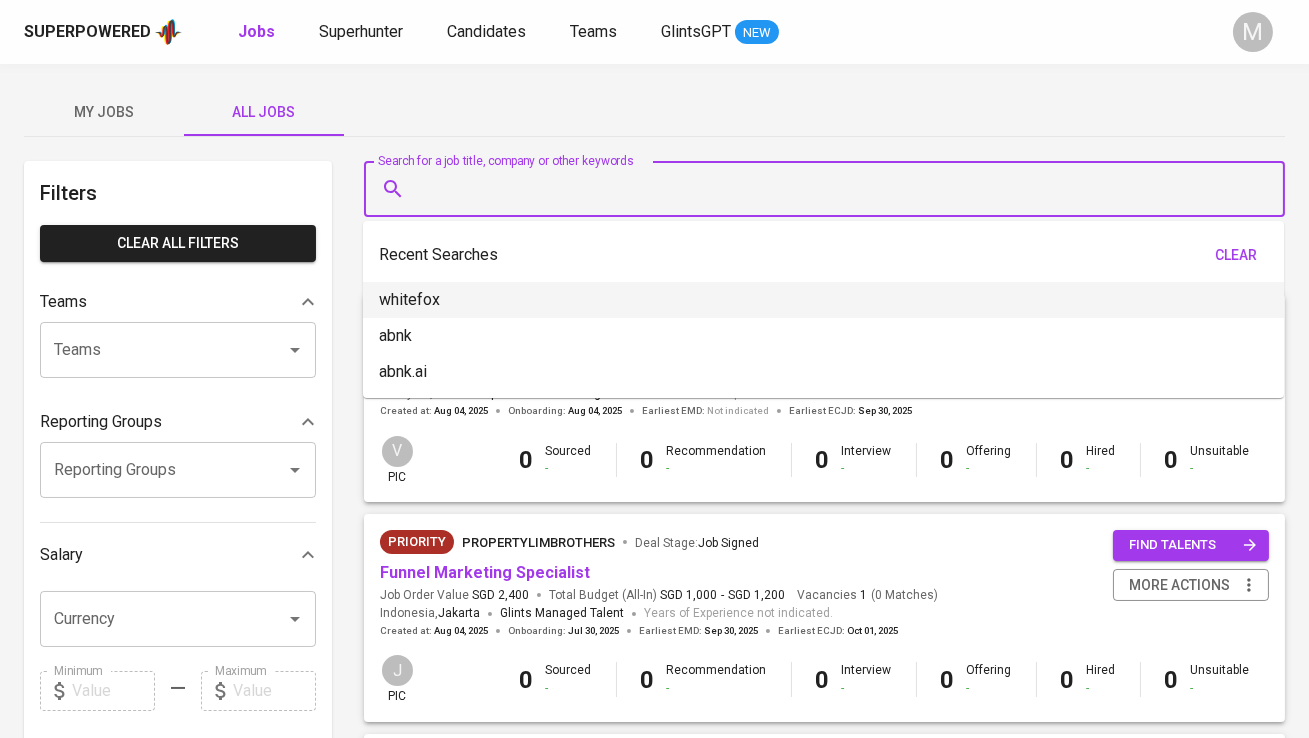click on "whitefox" at bounding box center (823, 300) 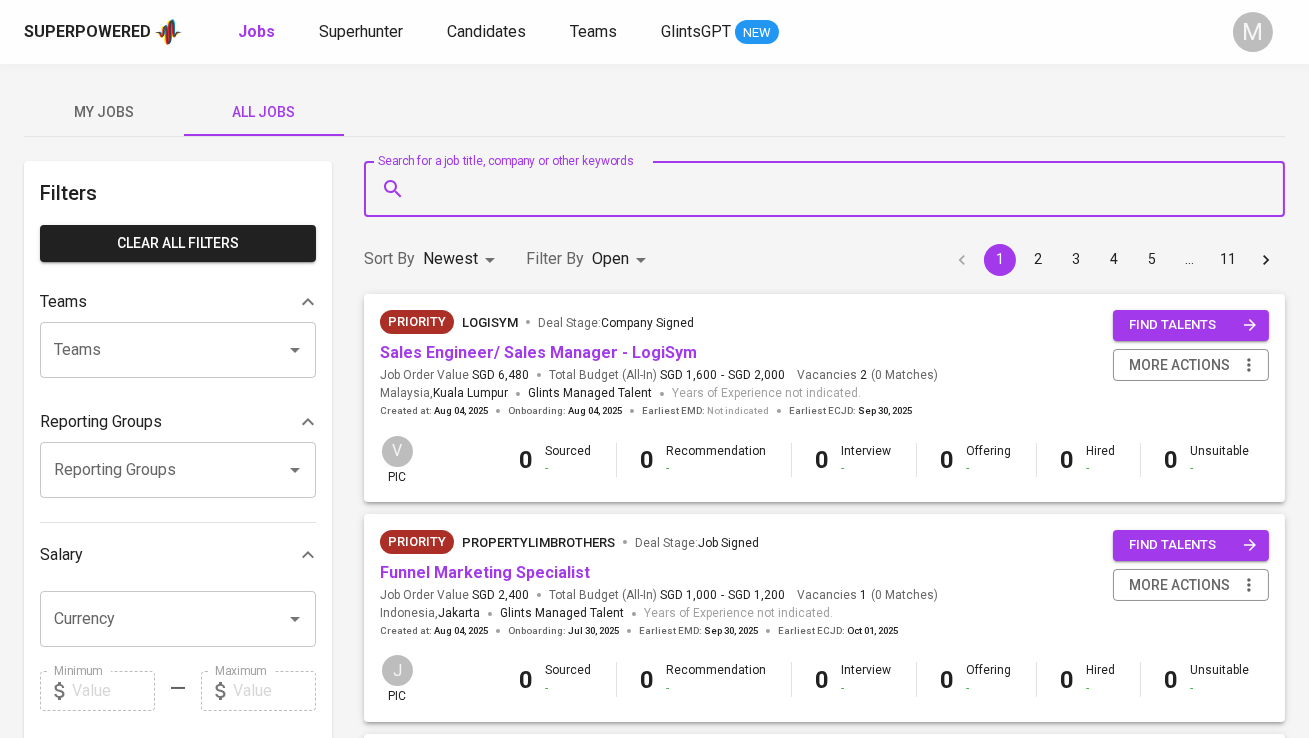 click on "Search for a job title, company or other keywords" at bounding box center (829, 189) 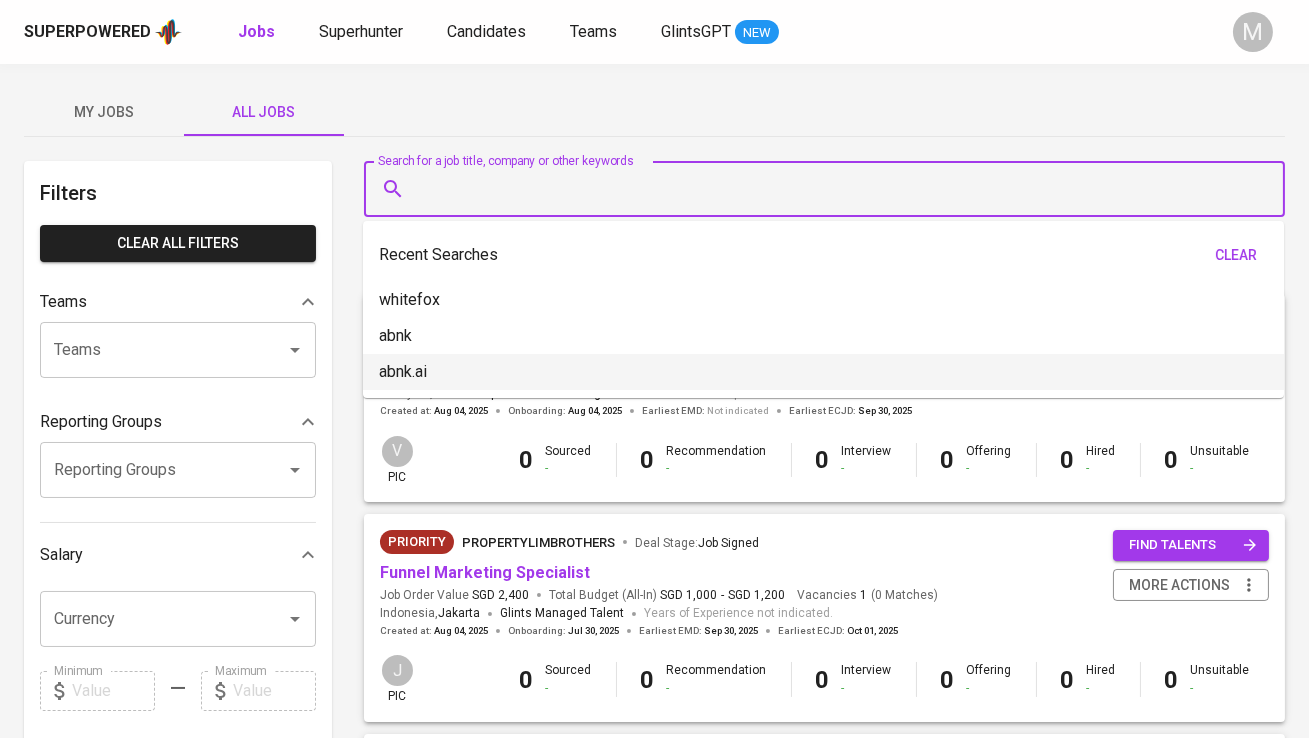 click on "abnk.ai" at bounding box center (823, 372) 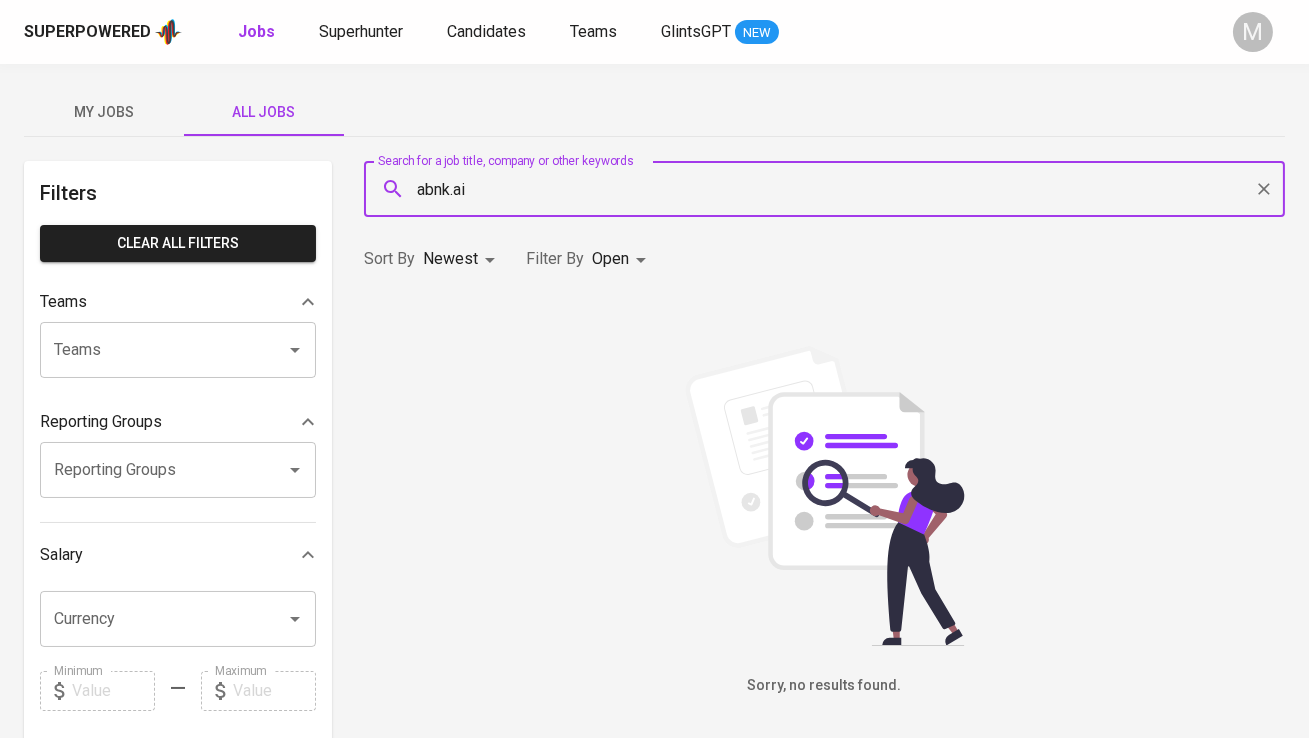 type on "abnk.ai" 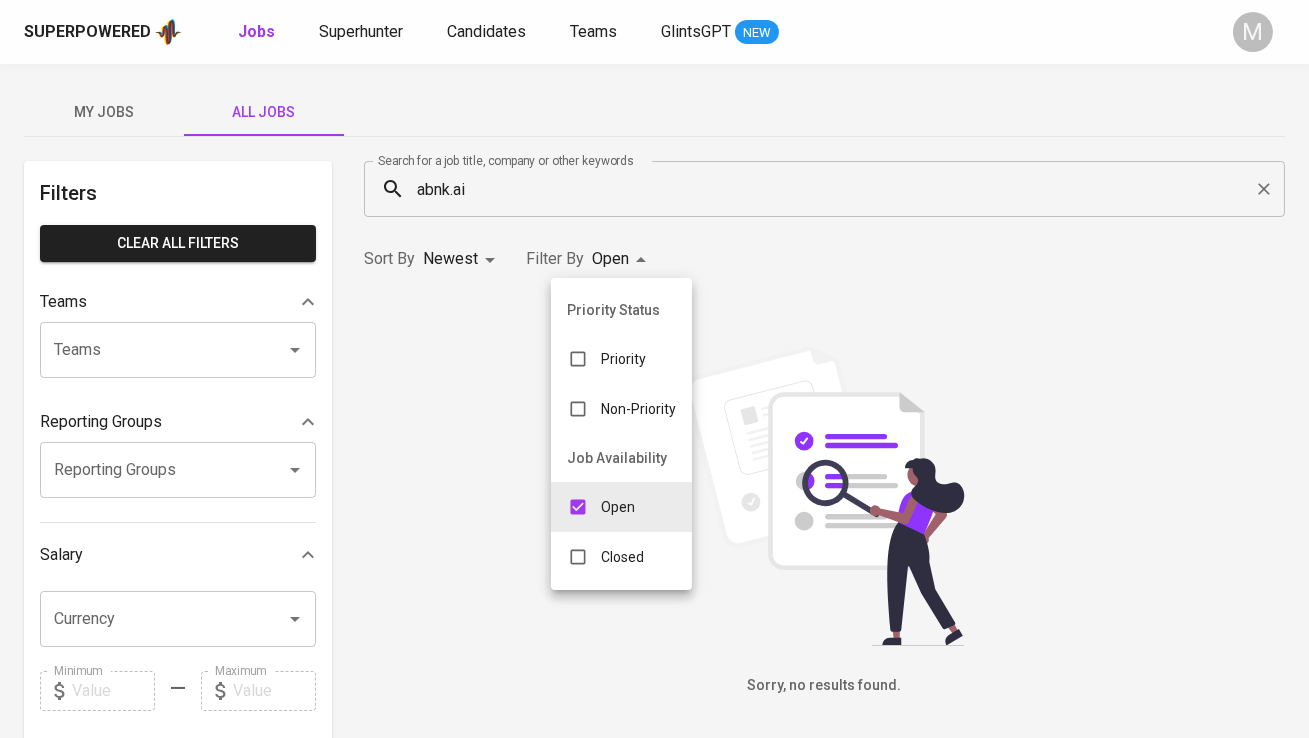 click on "Superpowered Jobs   Superhunter   Candidates   Teams   GlintsGPT   NEW M My Jobs All Jobs Filters Clear All filters Teams Teams Teams Reporting Groups Reporting Groups Reporting Groups Salary Currency Currency Minimum Minimum Maximum Maximum Years of Experience 0 10+ Roles Roles Roles Skills Skills Skills Candidates Sourced by me Referred by me Search for a job title, company or other keywords abnk.ai Search for a job title, company or other keywords Sort By Newest NEWEST Filter By Open OPEN Sorry, no results found. Glints Intern ©2025.
Superpowered Priority Status   Priority   Non-Priority Job Availability   Open   Closed" at bounding box center [654, 682] 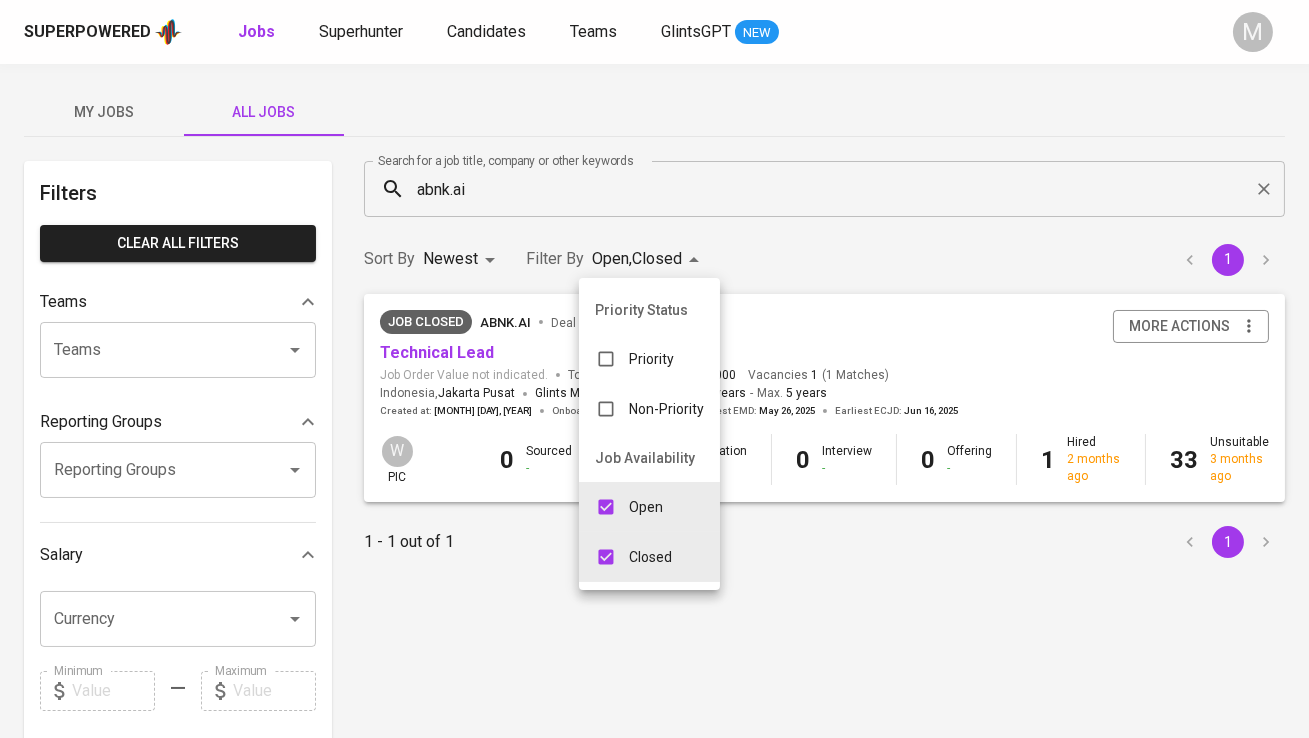 click at bounding box center [654, 369] 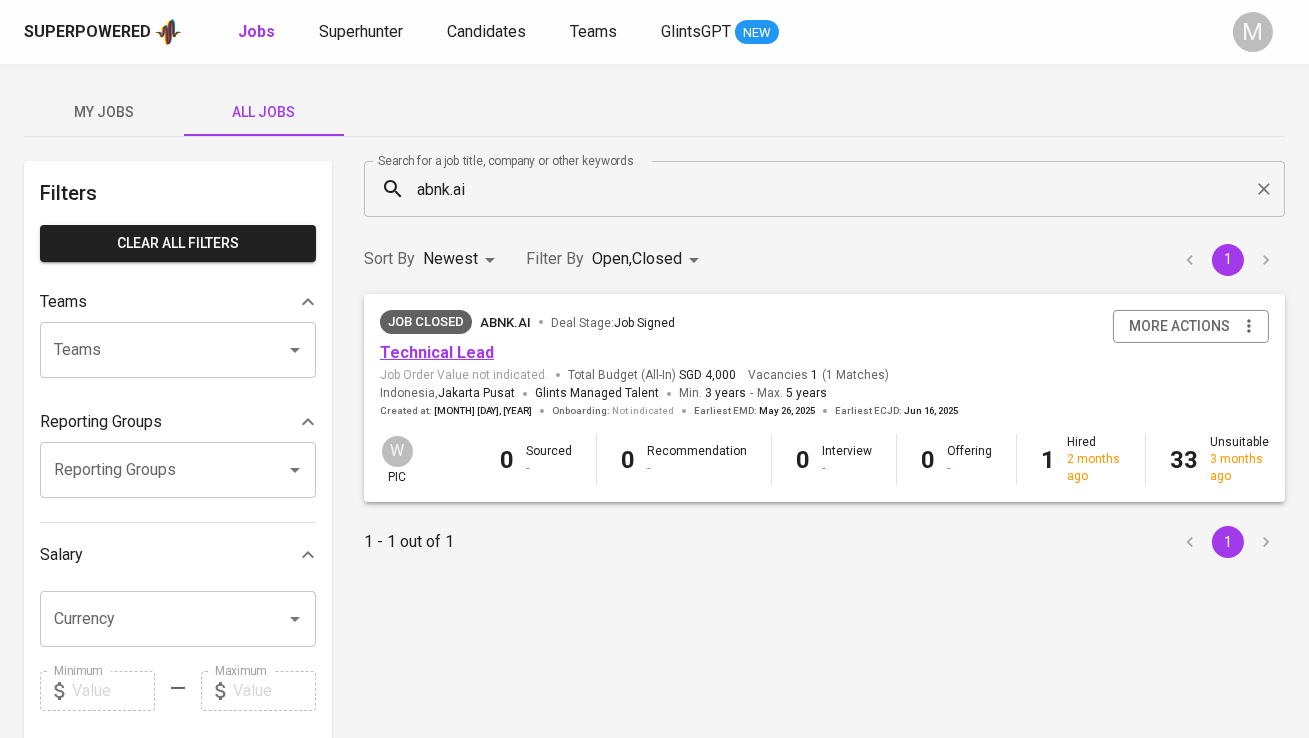 click on "Technical Lead" at bounding box center (437, 352) 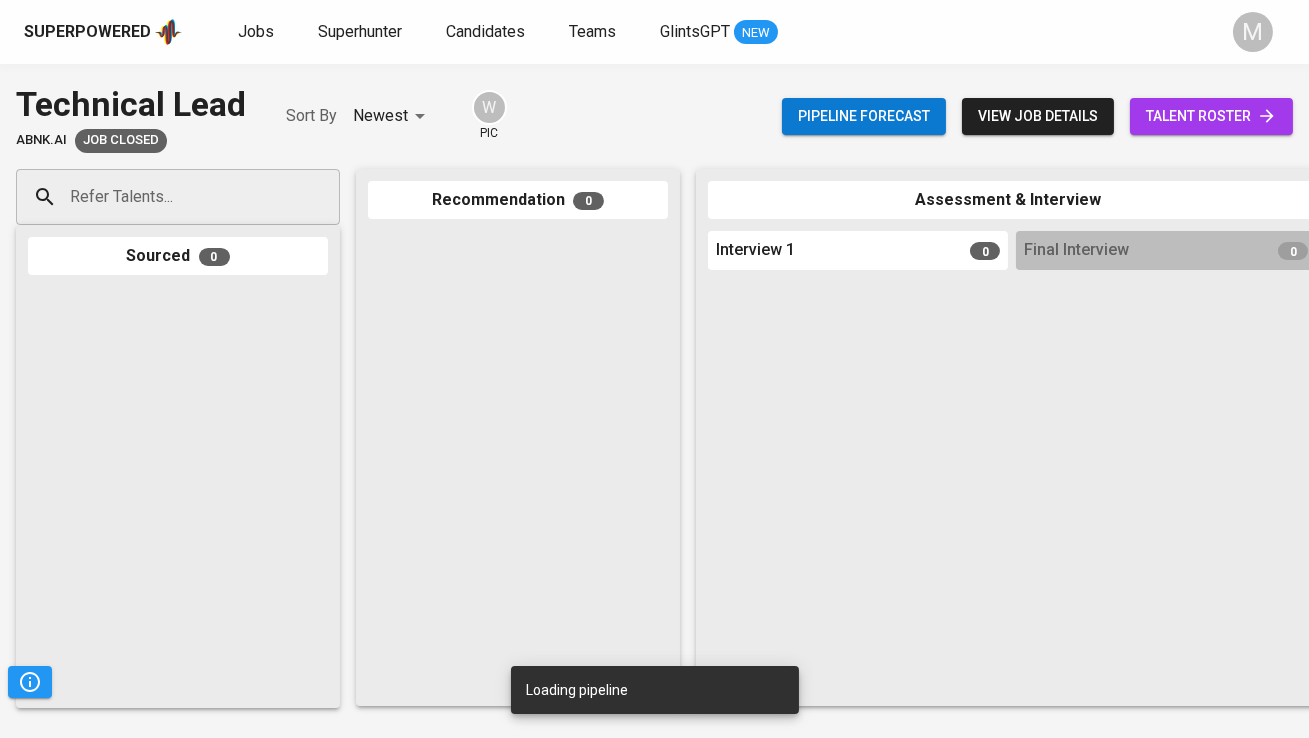 click on "talent roster" at bounding box center (1211, 116) 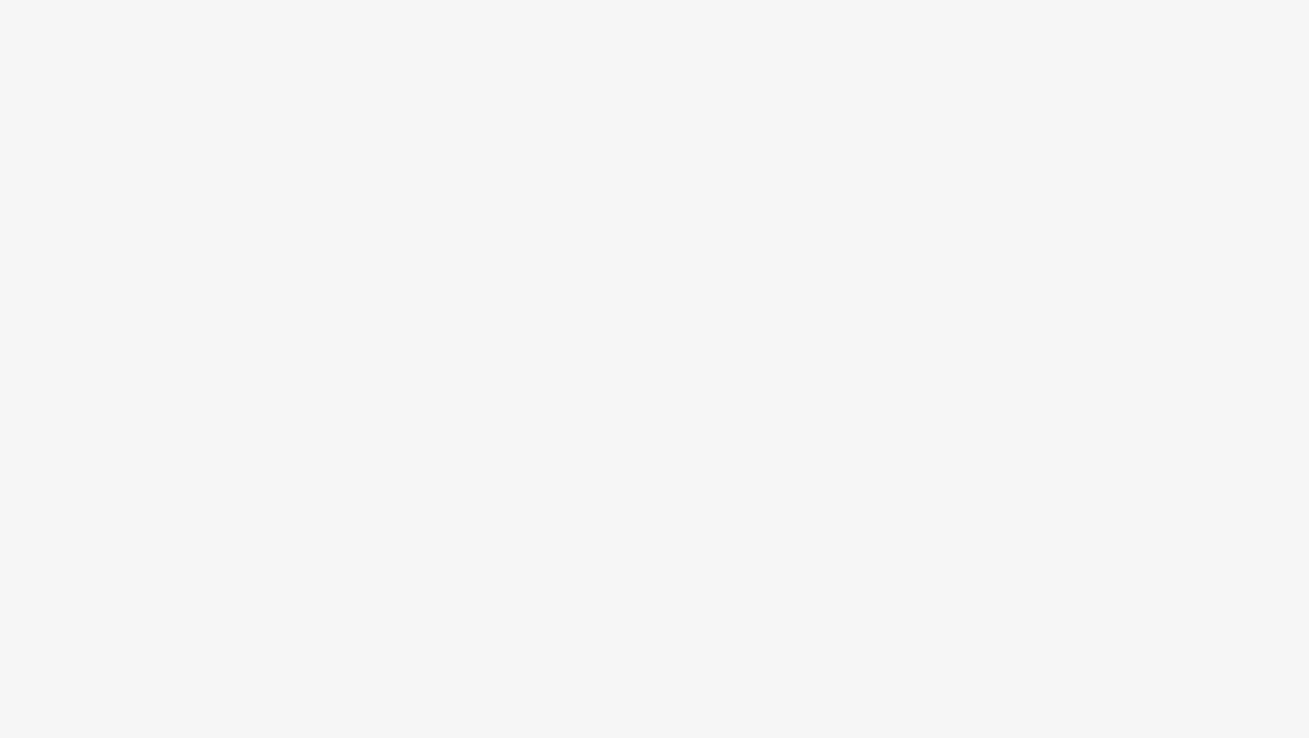 scroll, scrollTop: 0, scrollLeft: 0, axis: both 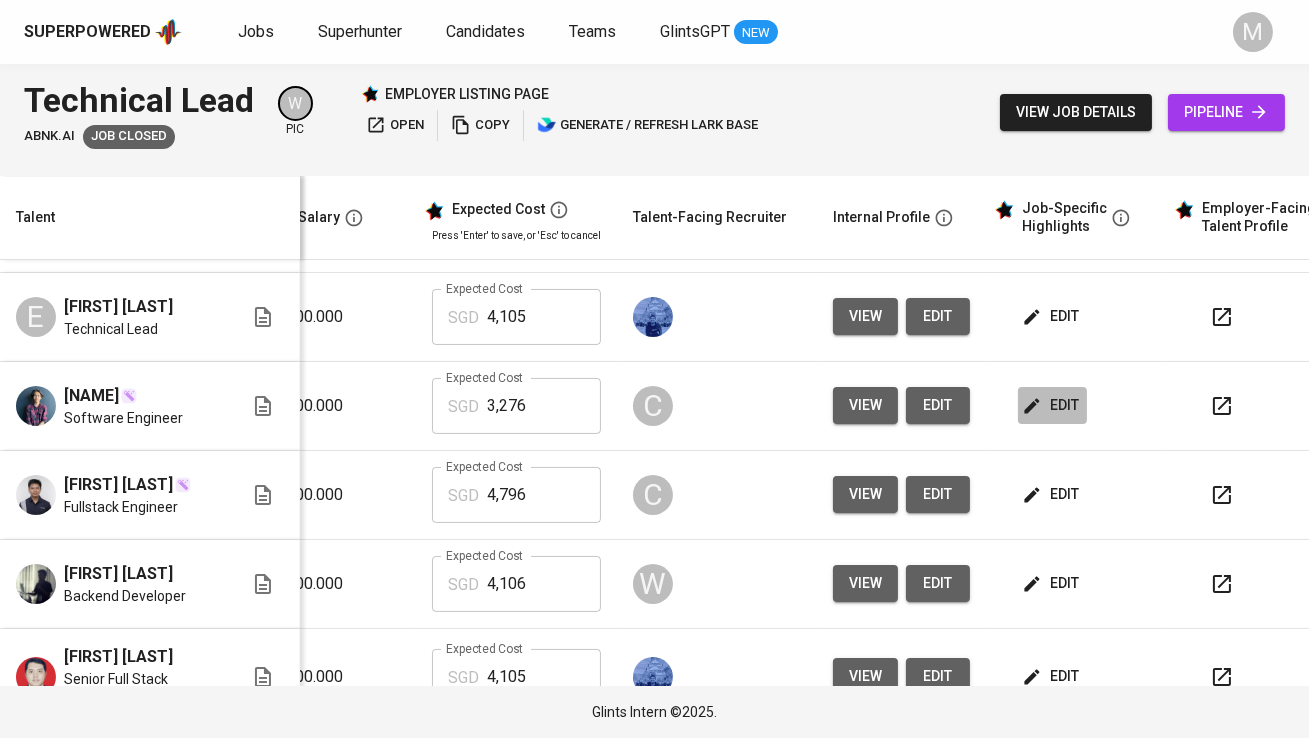 click on "edit" at bounding box center (1052, 405) 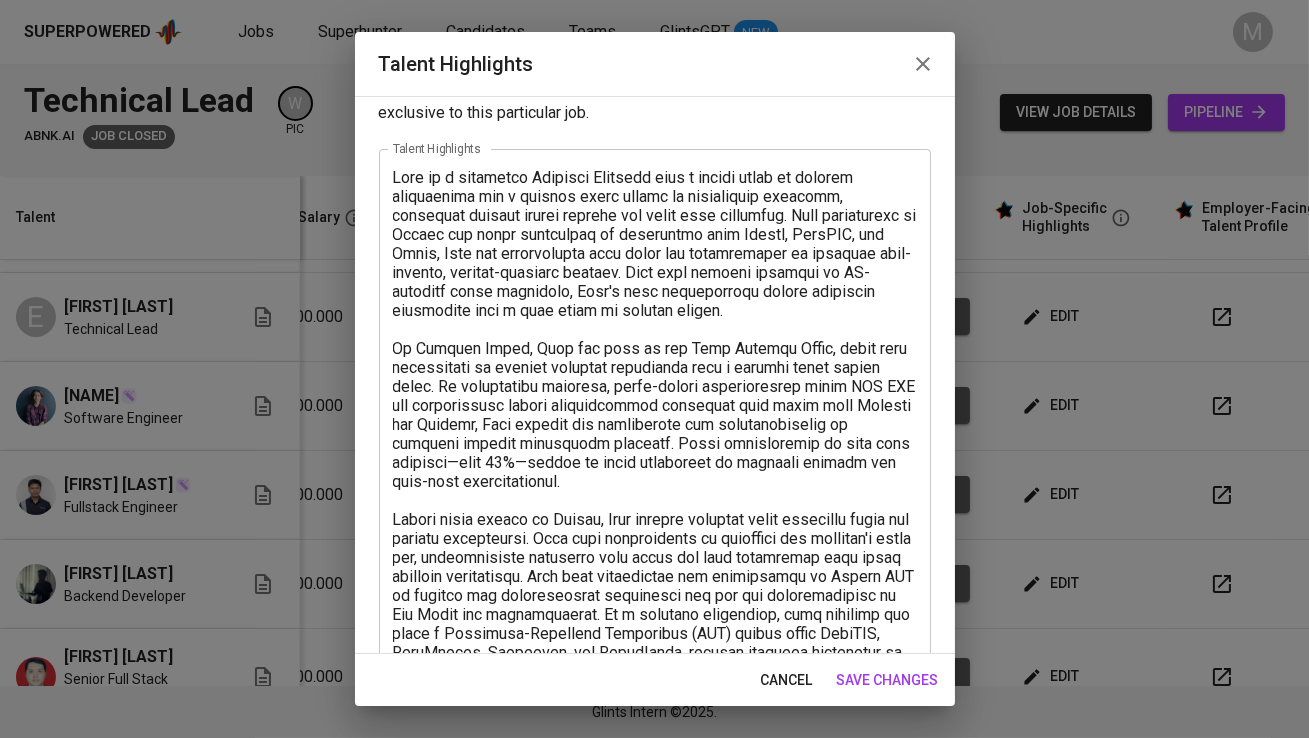 scroll, scrollTop: 60, scrollLeft: 0, axis: vertical 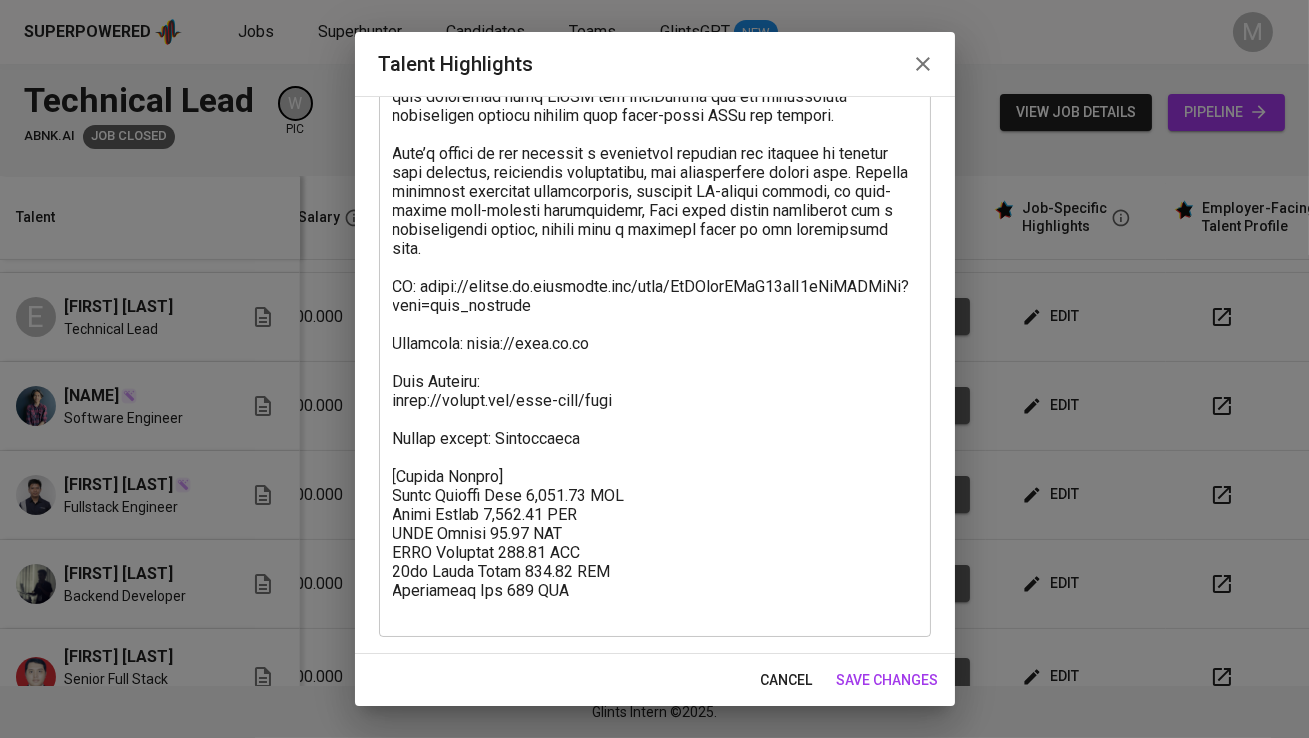 click 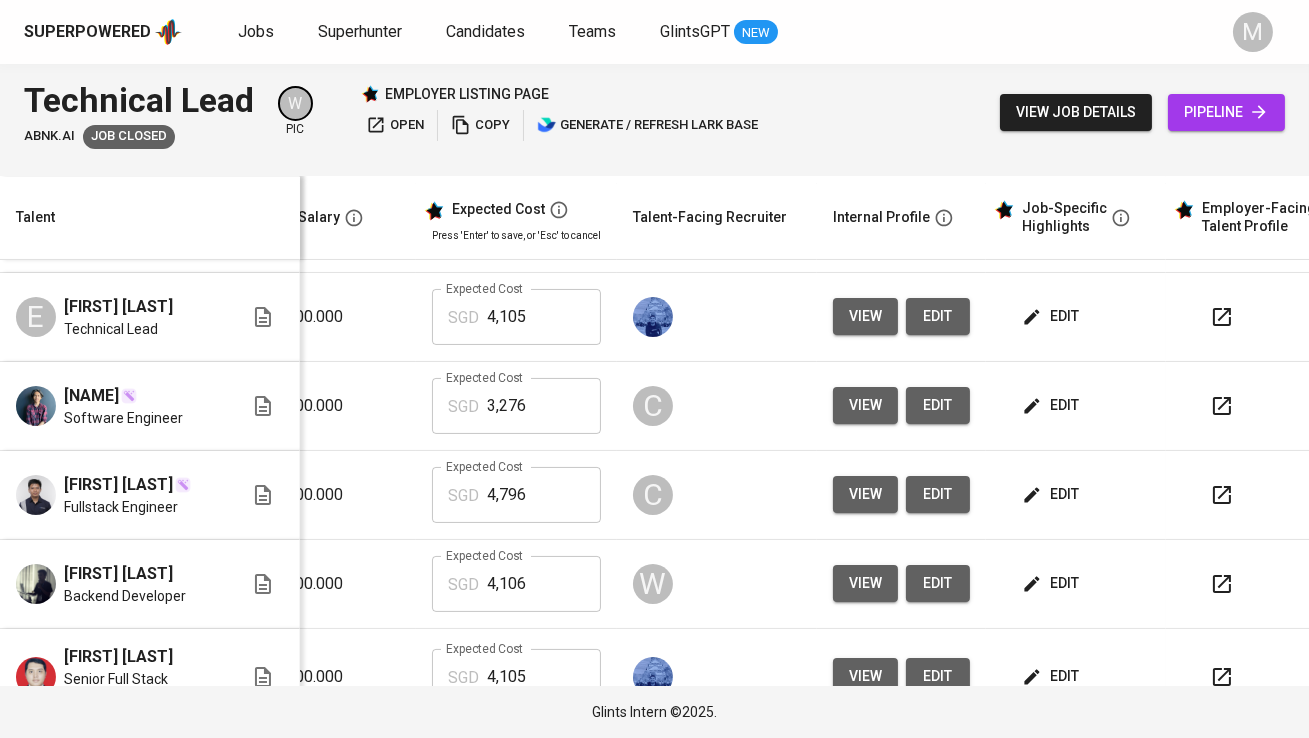click on "edit" at bounding box center (1052, 405) 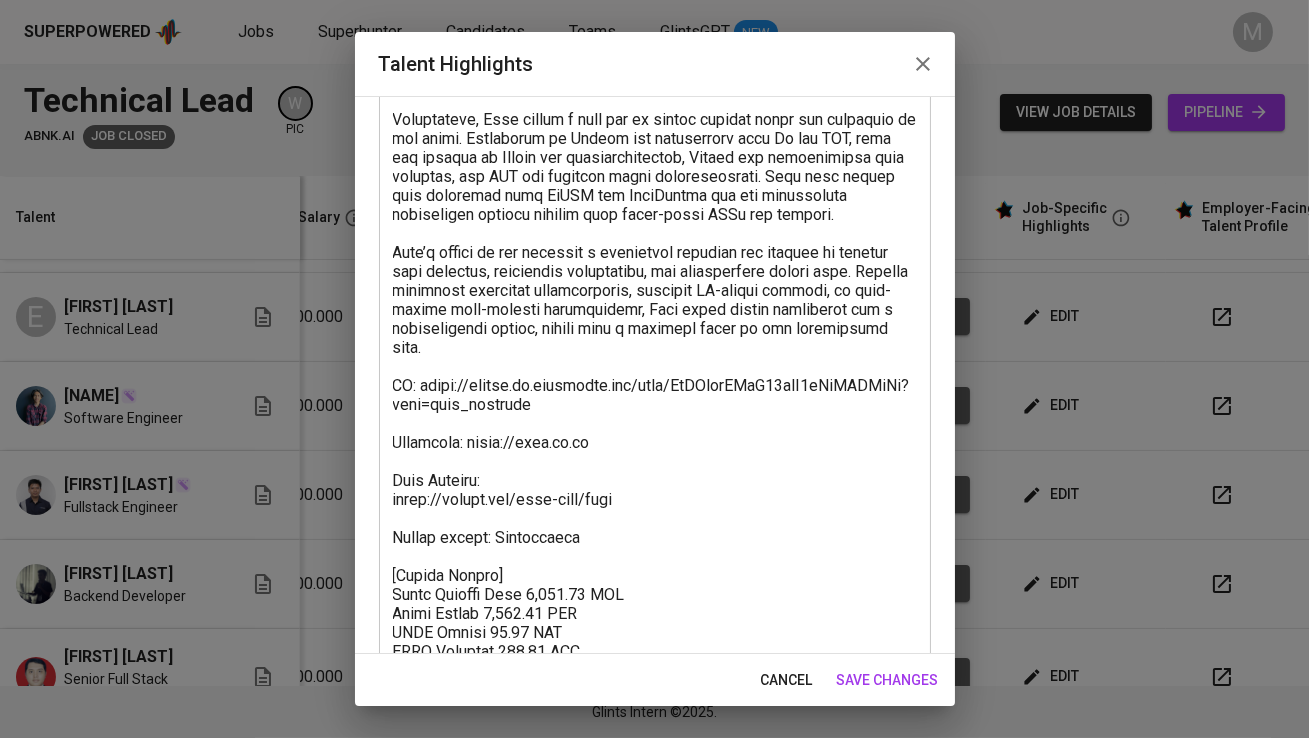 scroll, scrollTop: 782, scrollLeft: 0, axis: vertical 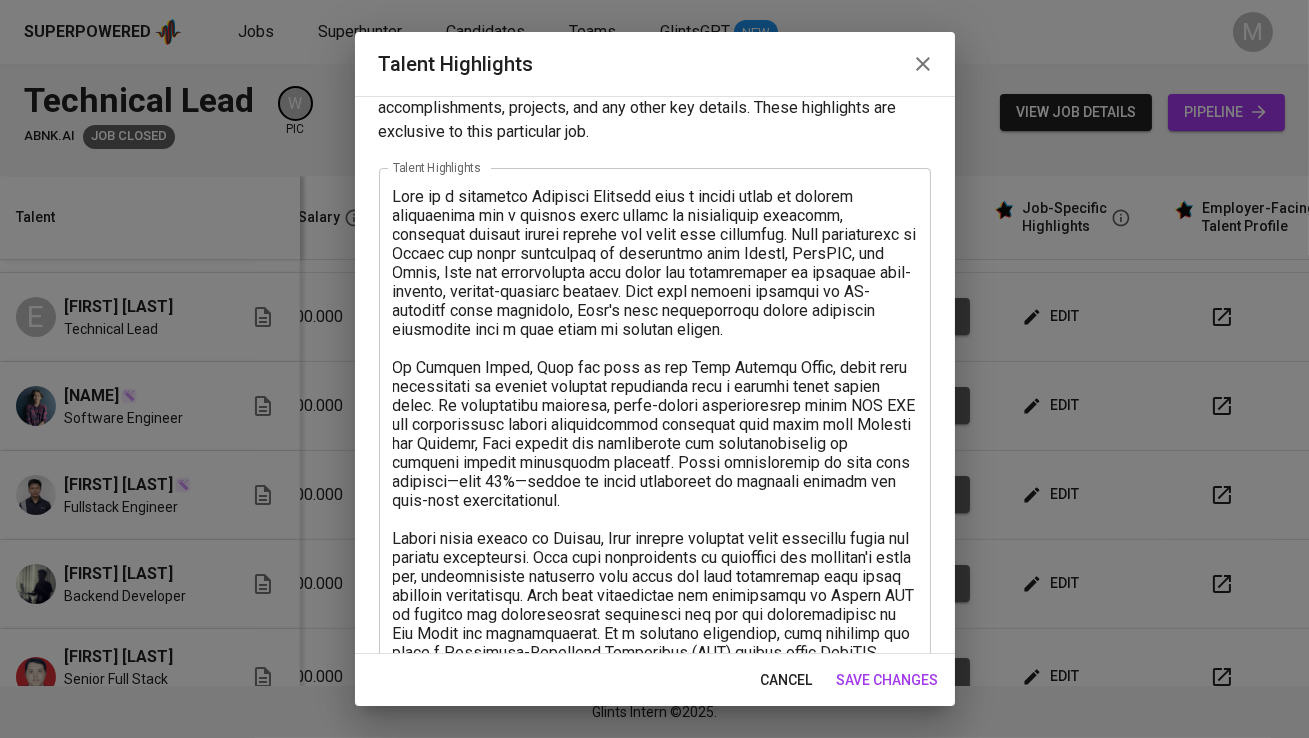 click 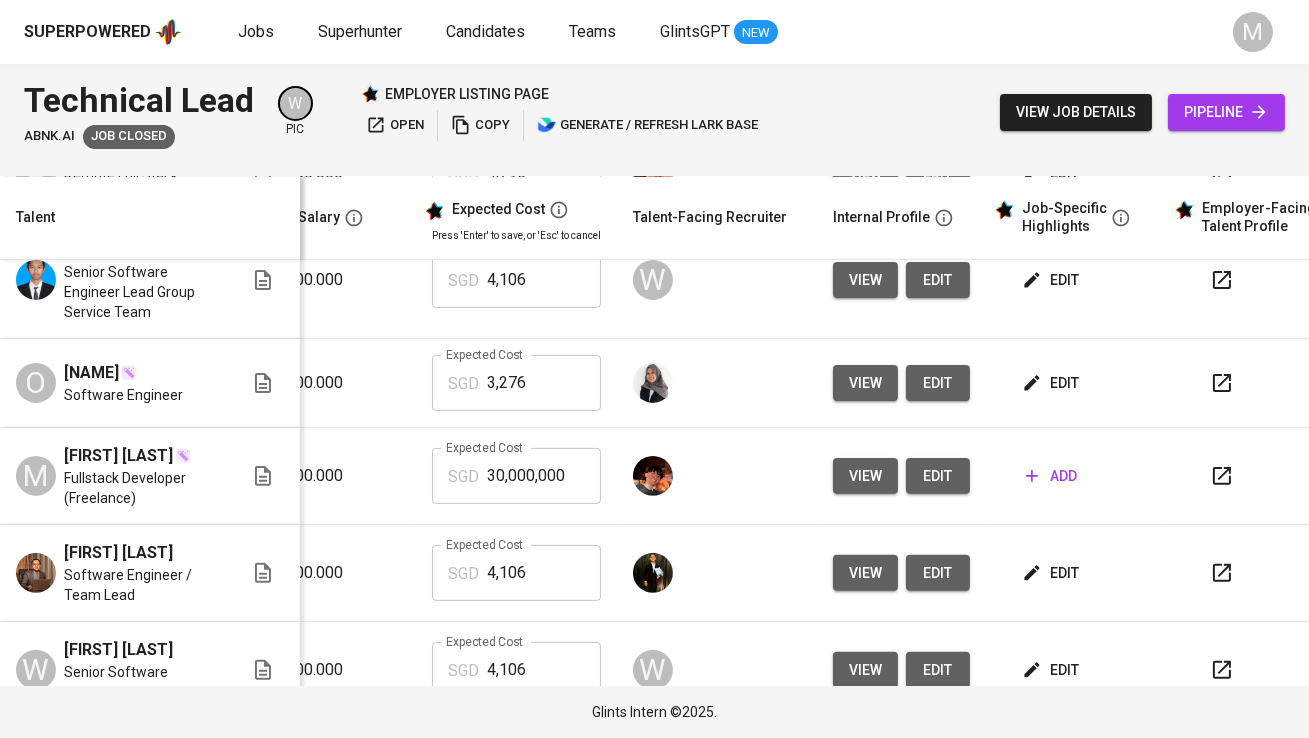 scroll, scrollTop: 1510, scrollLeft: 312, axis: both 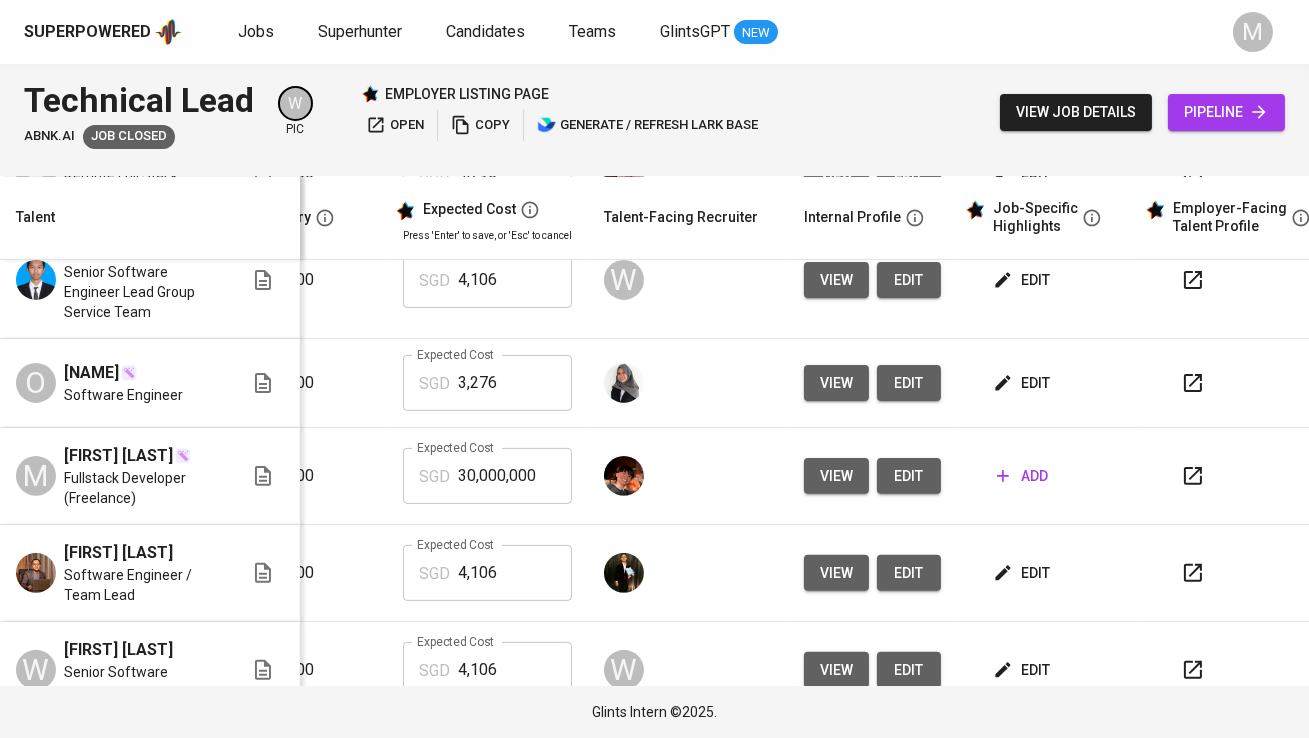 click on "view" at bounding box center [836, 383] 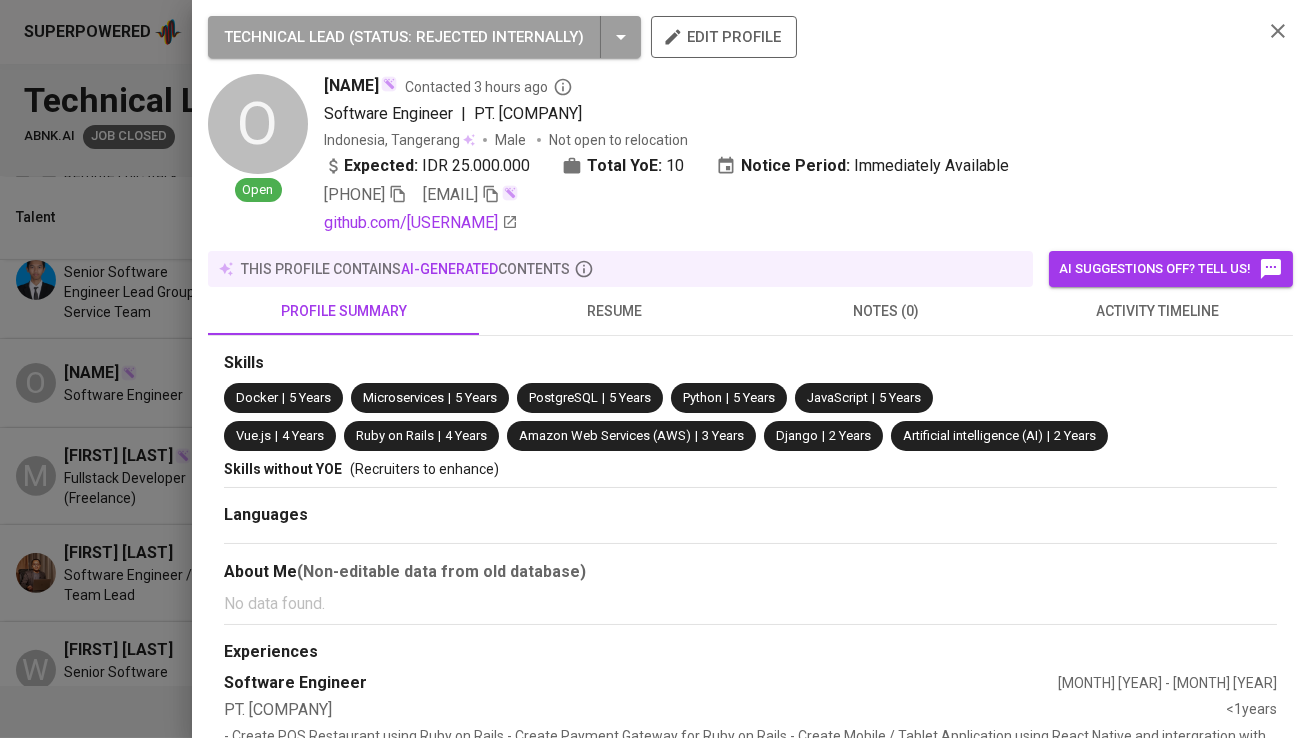 click on "resume" at bounding box center [614, 311] 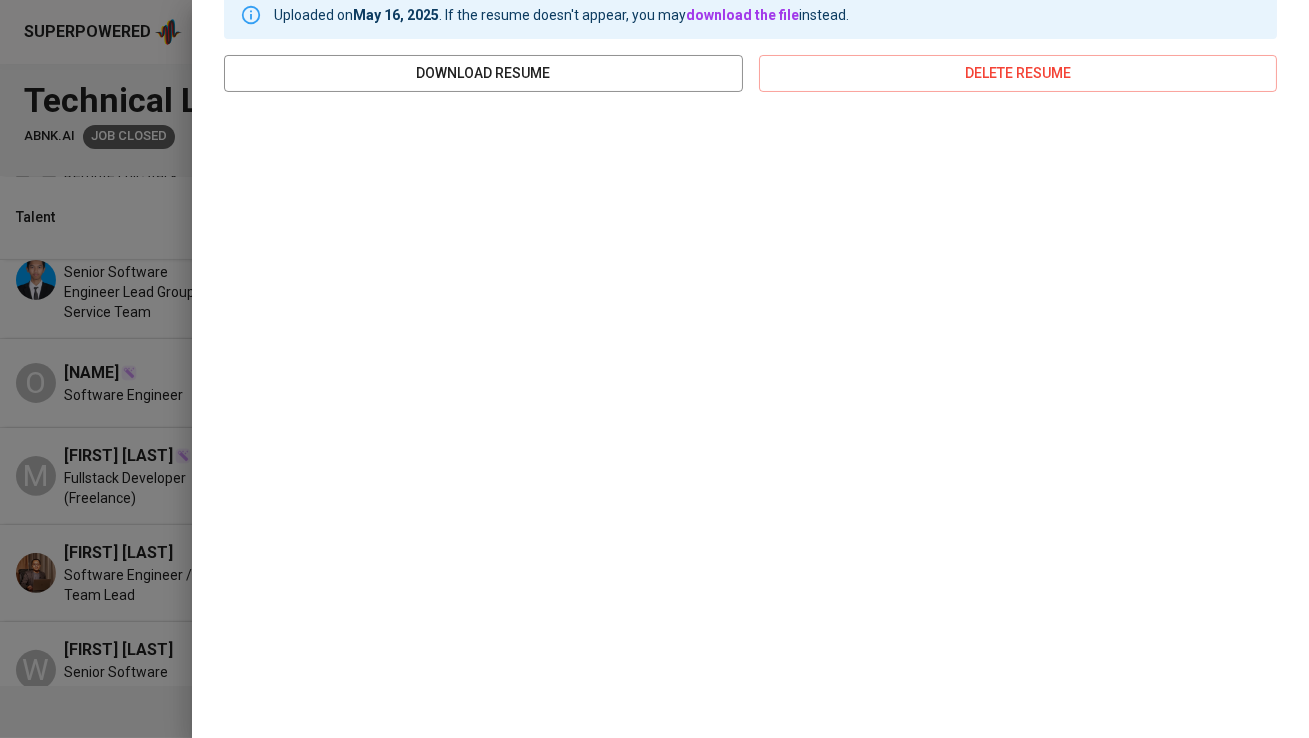 scroll, scrollTop: 0, scrollLeft: 0, axis: both 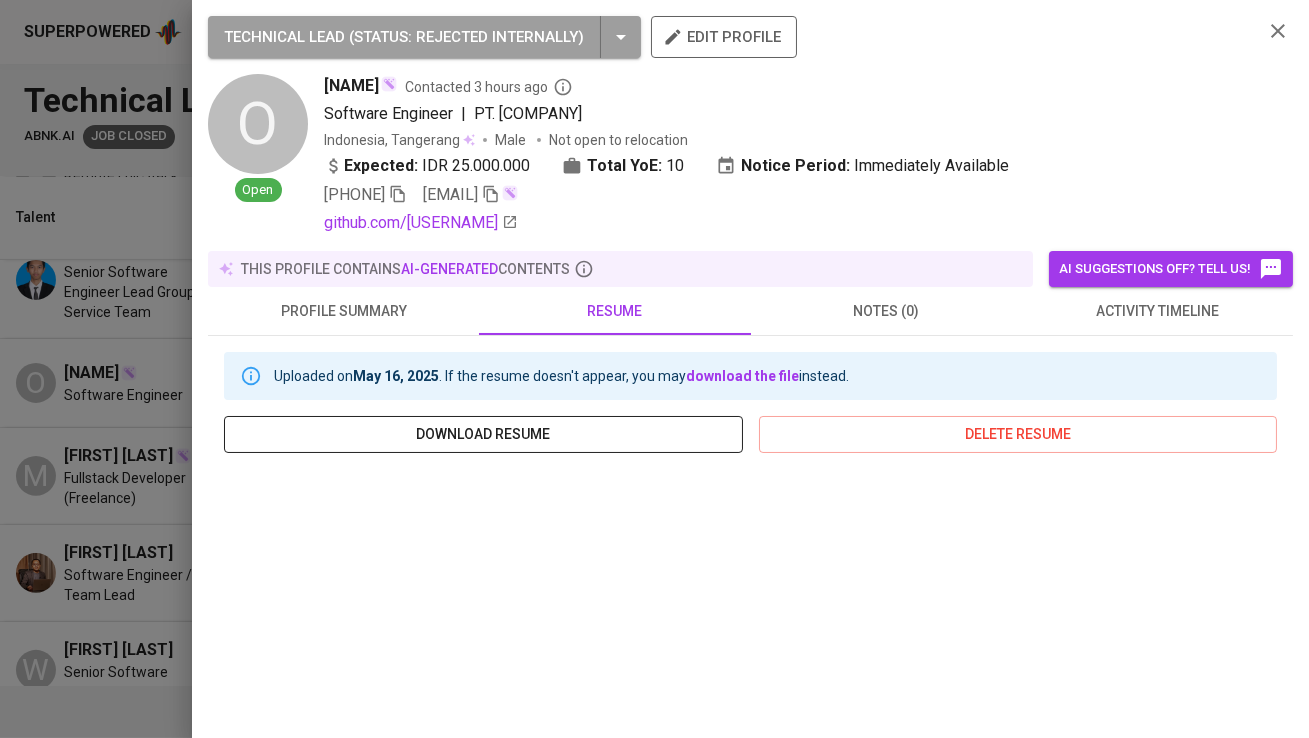 click on "download resume" at bounding box center [483, 434] 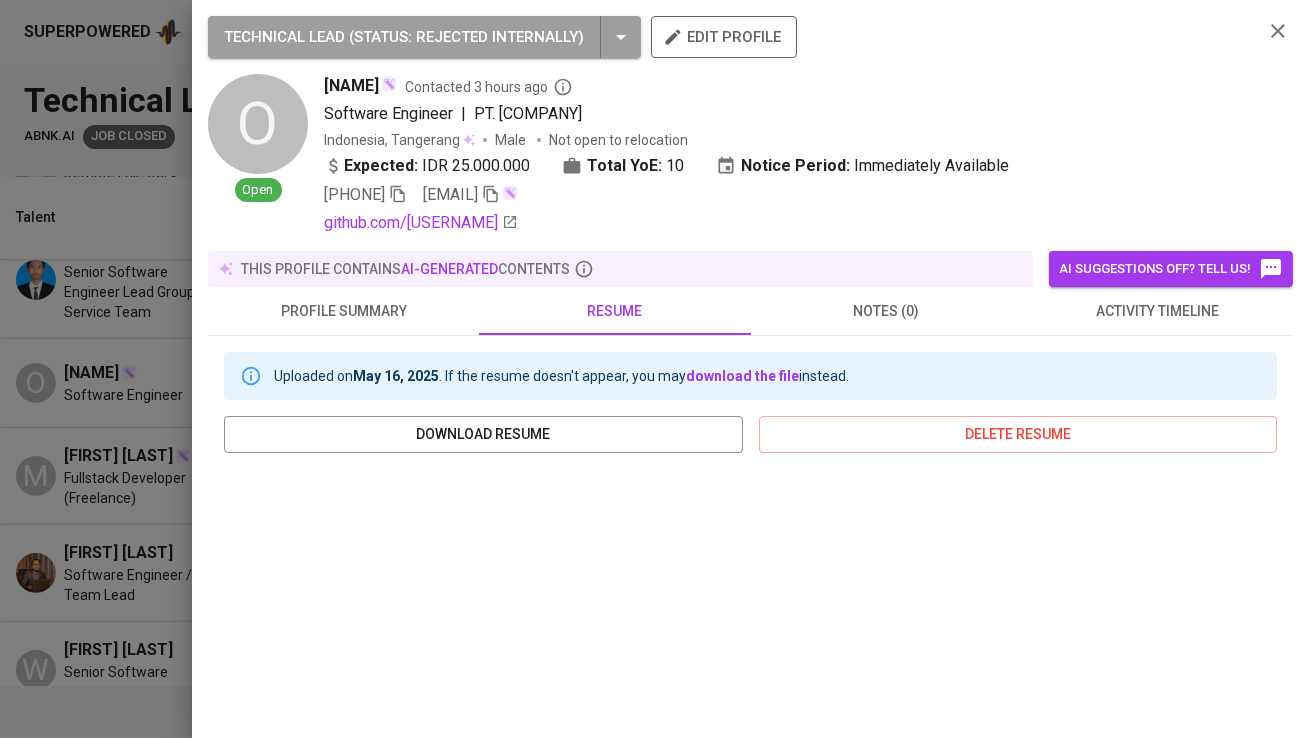 click 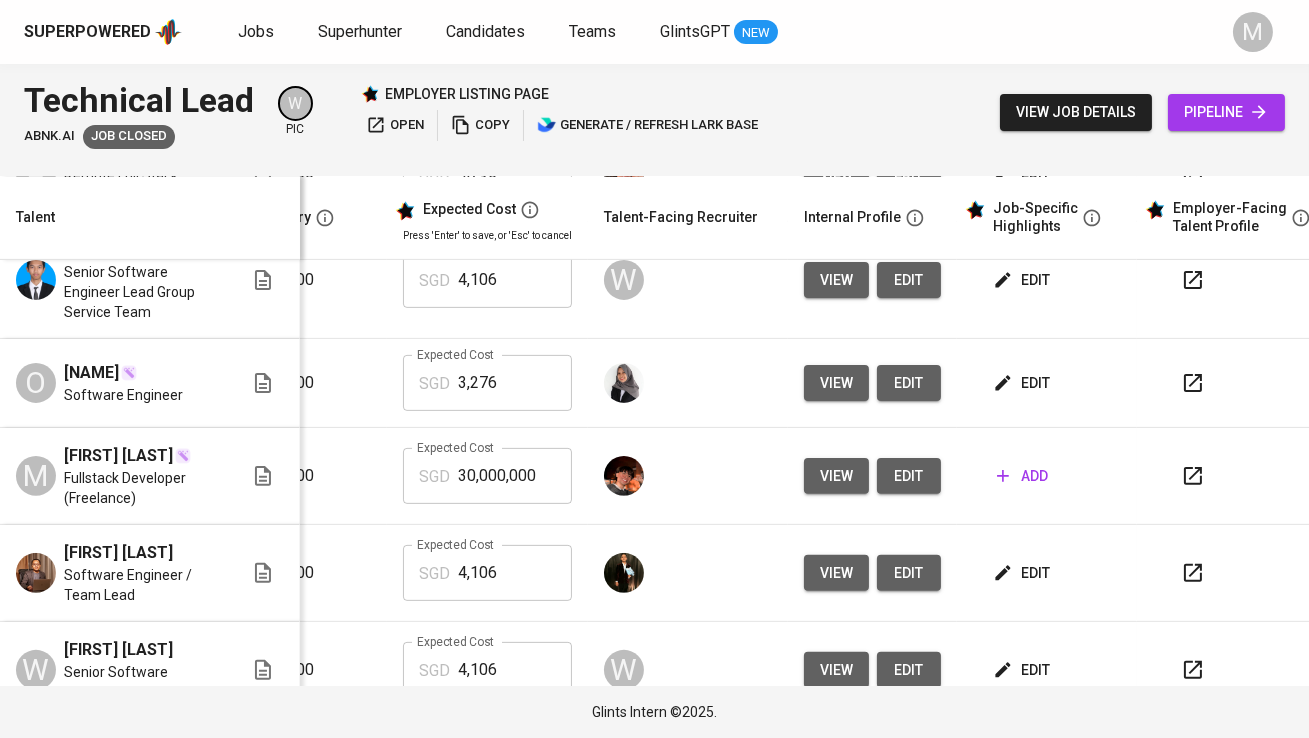 scroll, scrollTop: 723, scrollLeft: 431, axis: both 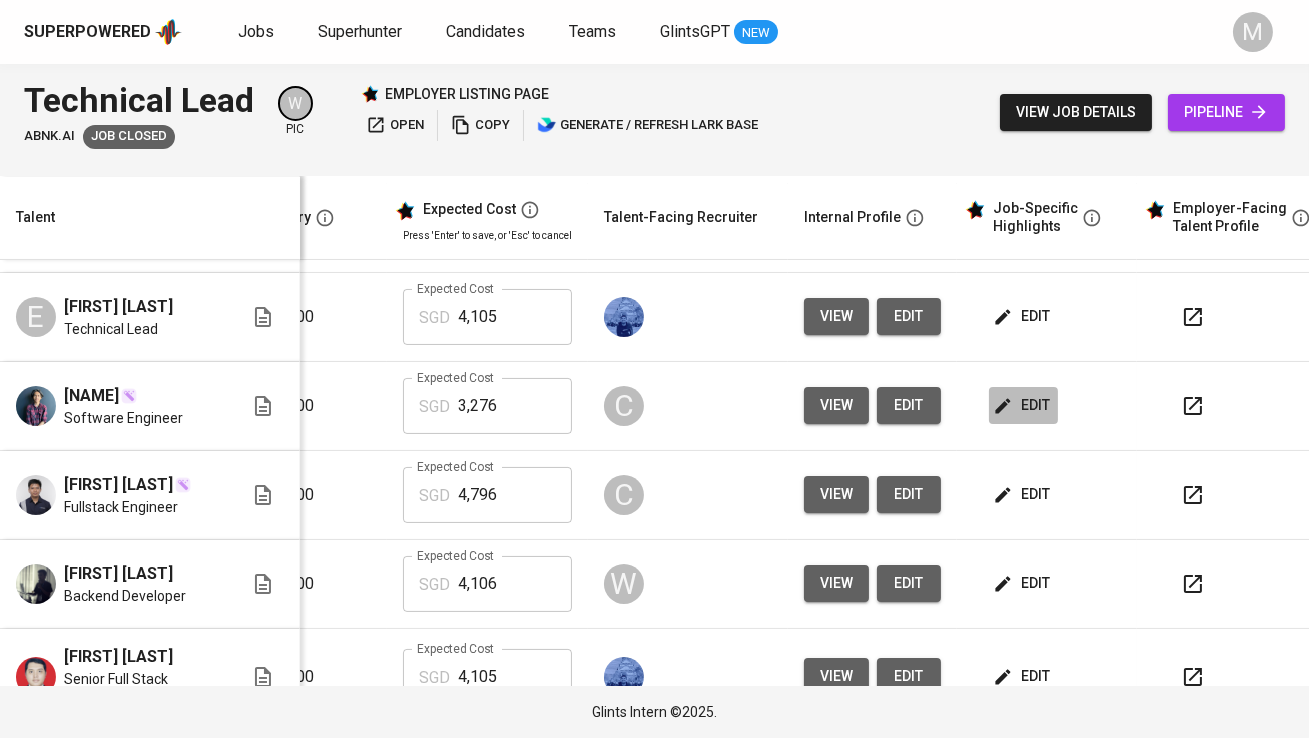 click on "edit" at bounding box center (1023, 405) 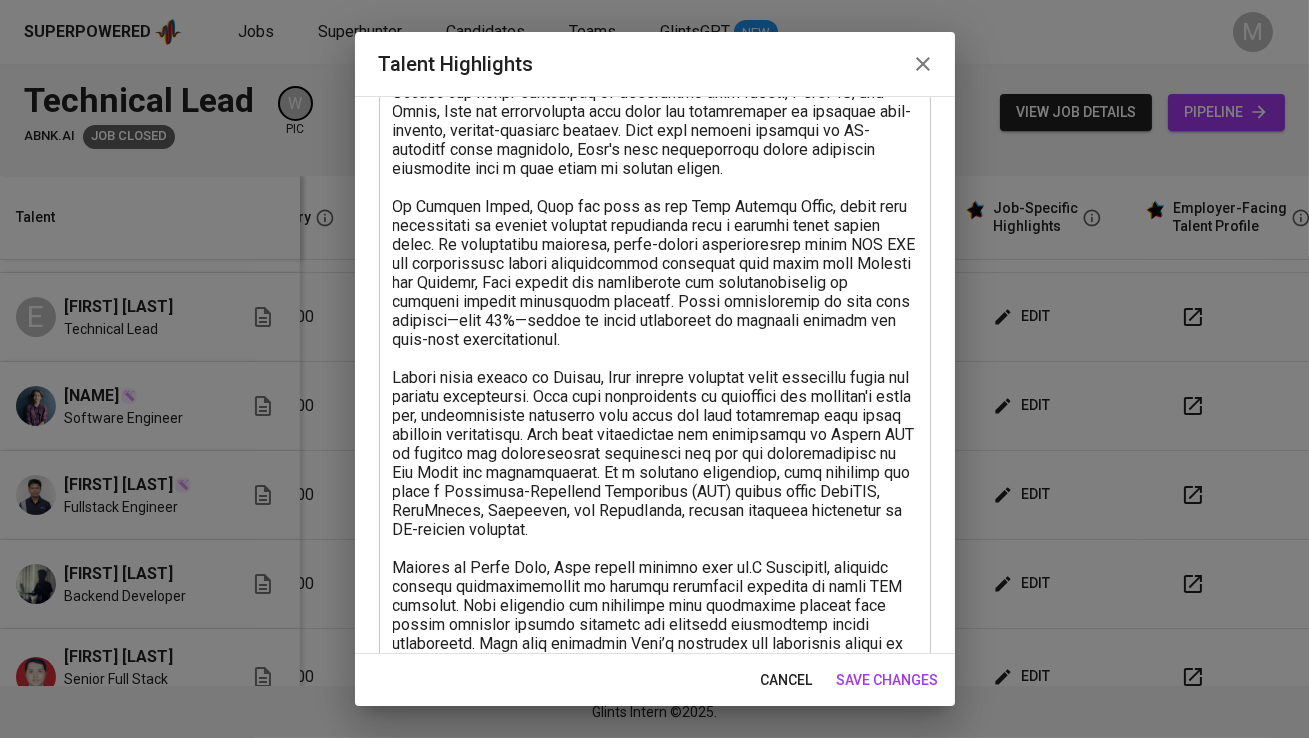 scroll, scrollTop: 0, scrollLeft: 0, axis: both 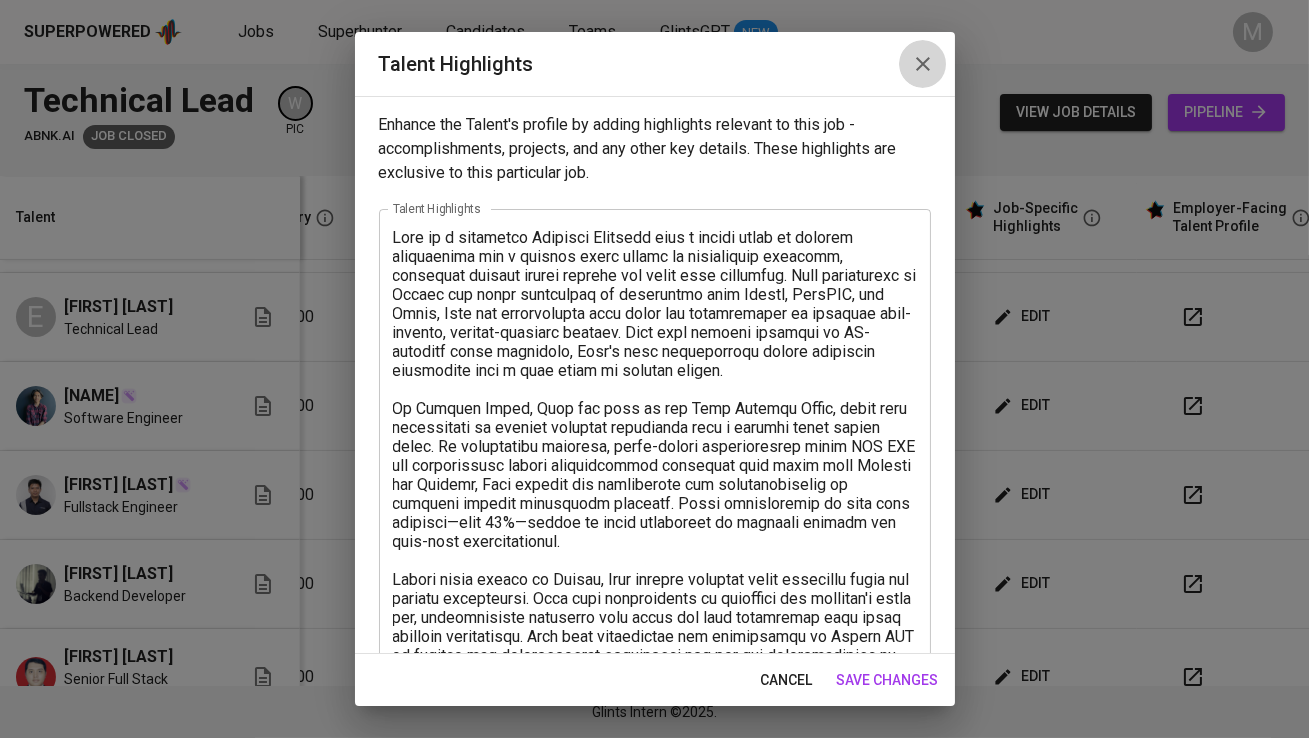 click 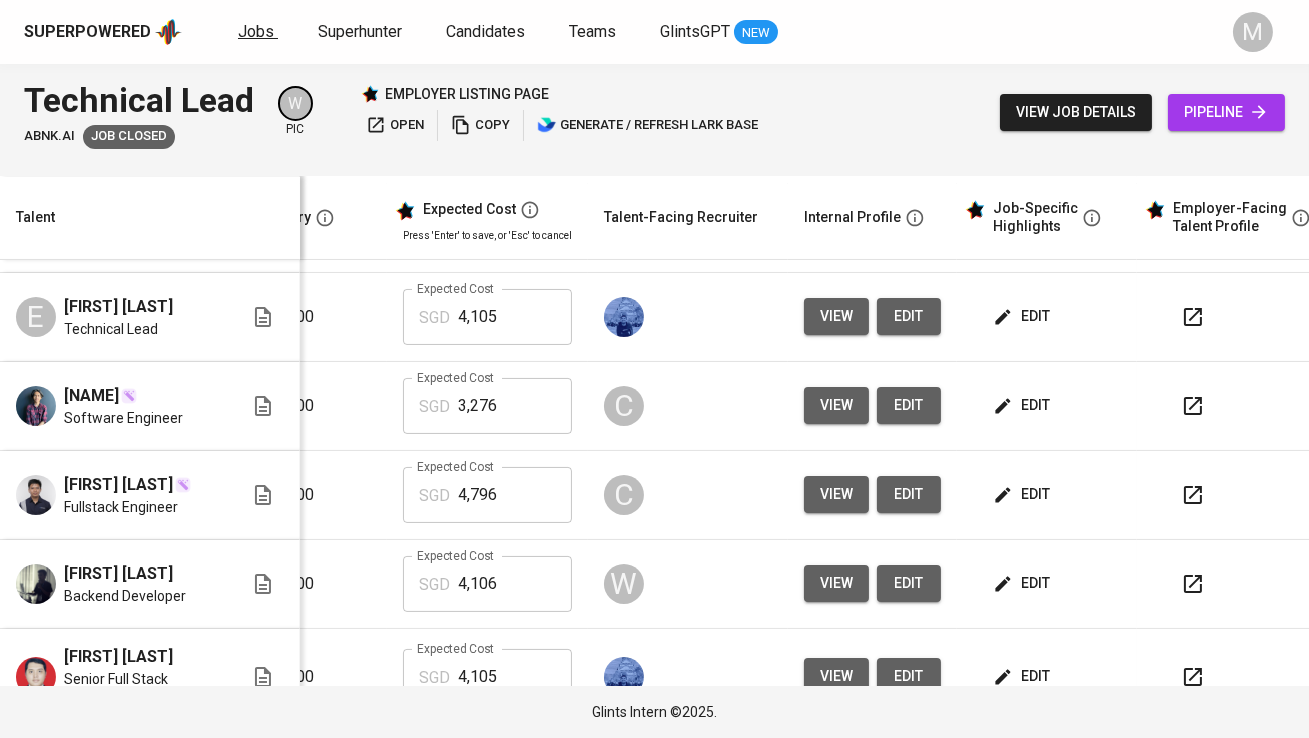 click on "Jobs" at bounding box center [256, 31] 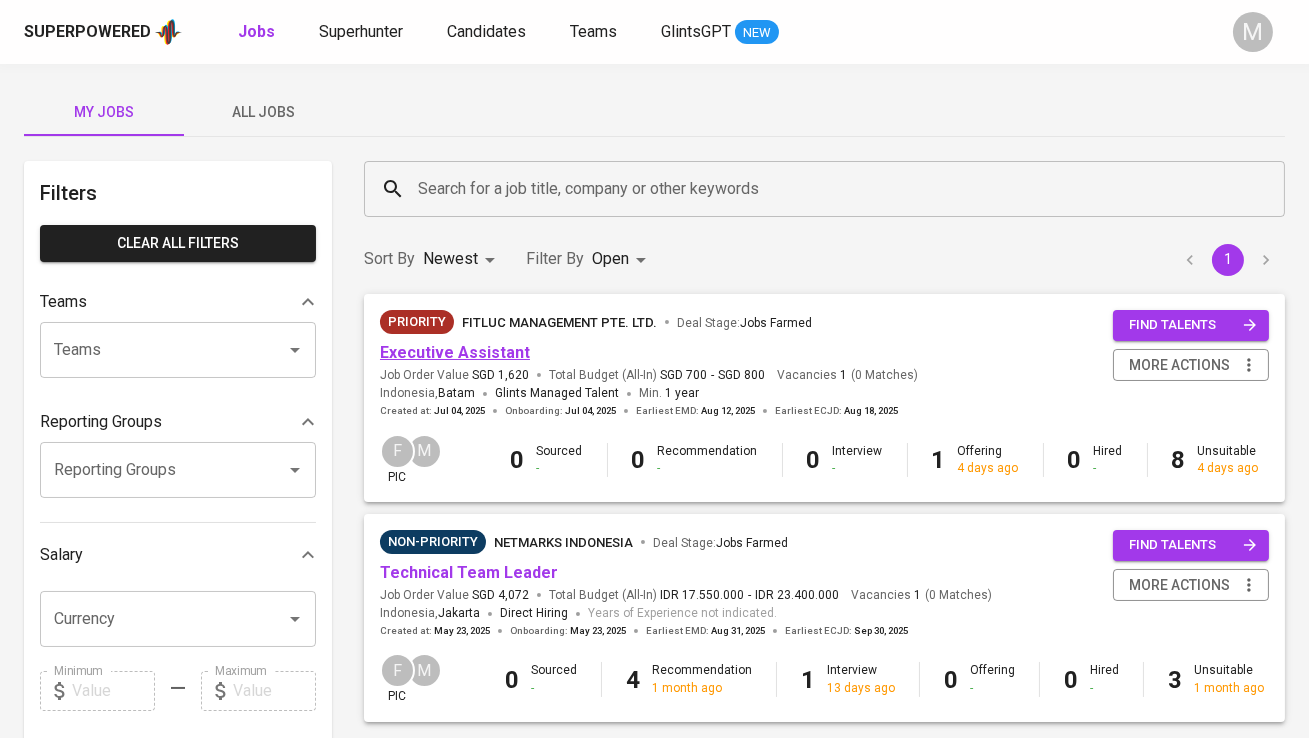 click on "Executive Assistant" at bounding box center [455, 352] 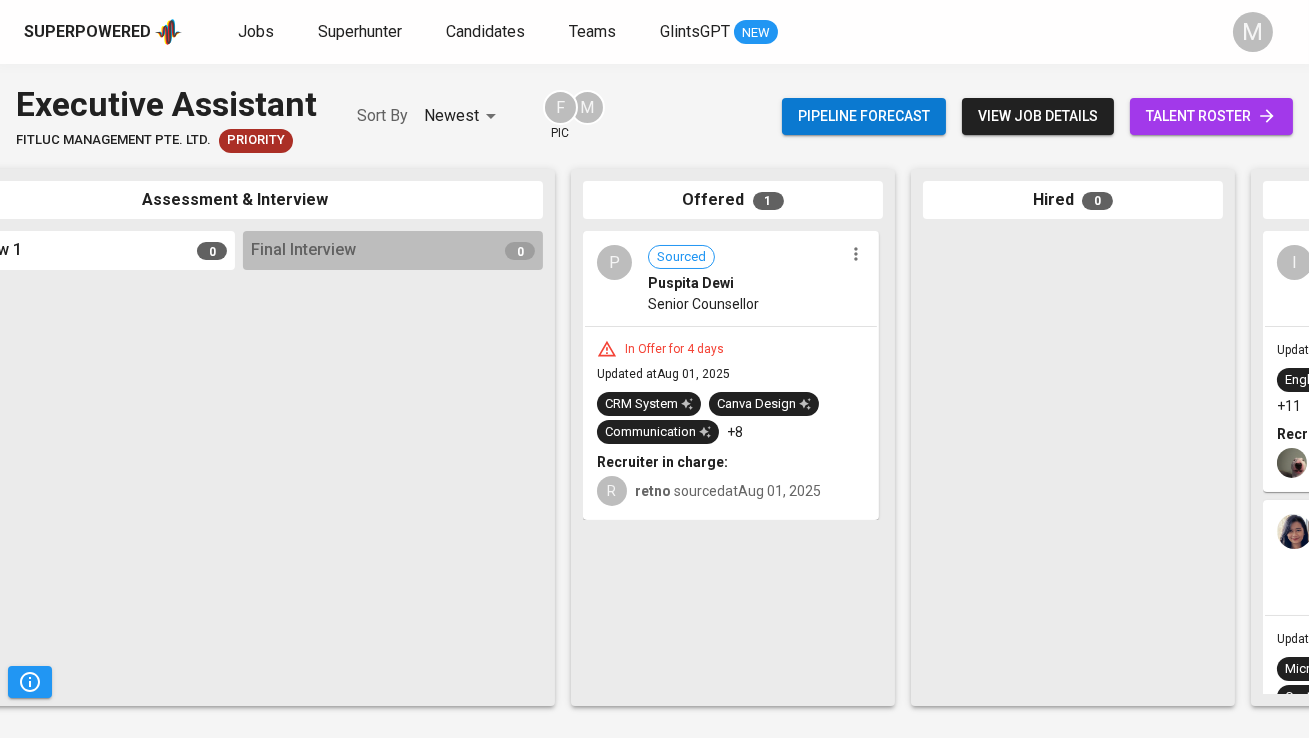 scroll, scrollTop: 0, scrollLeft: 1071, axis: horizontal 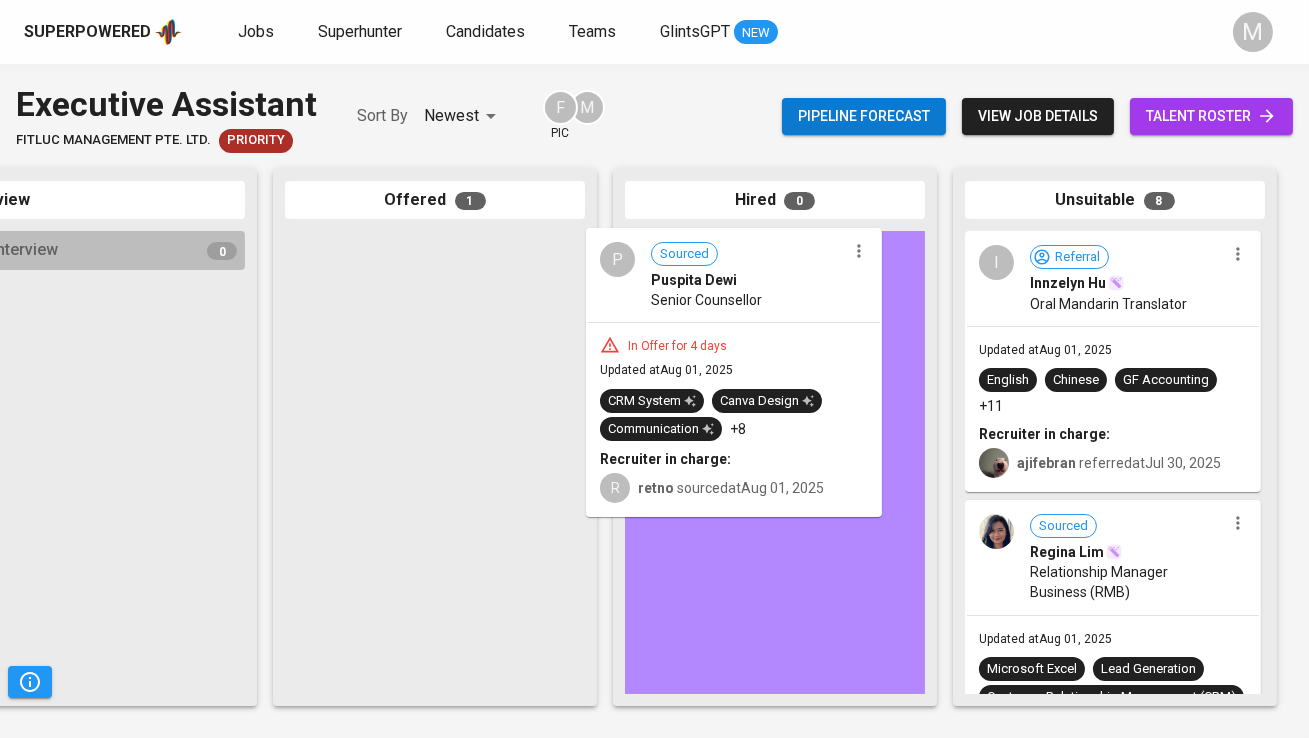 drag, startPoint x: 495, startPoint y: 326, endPoint x: 805, endPoint y: 322, distance: 310.02582 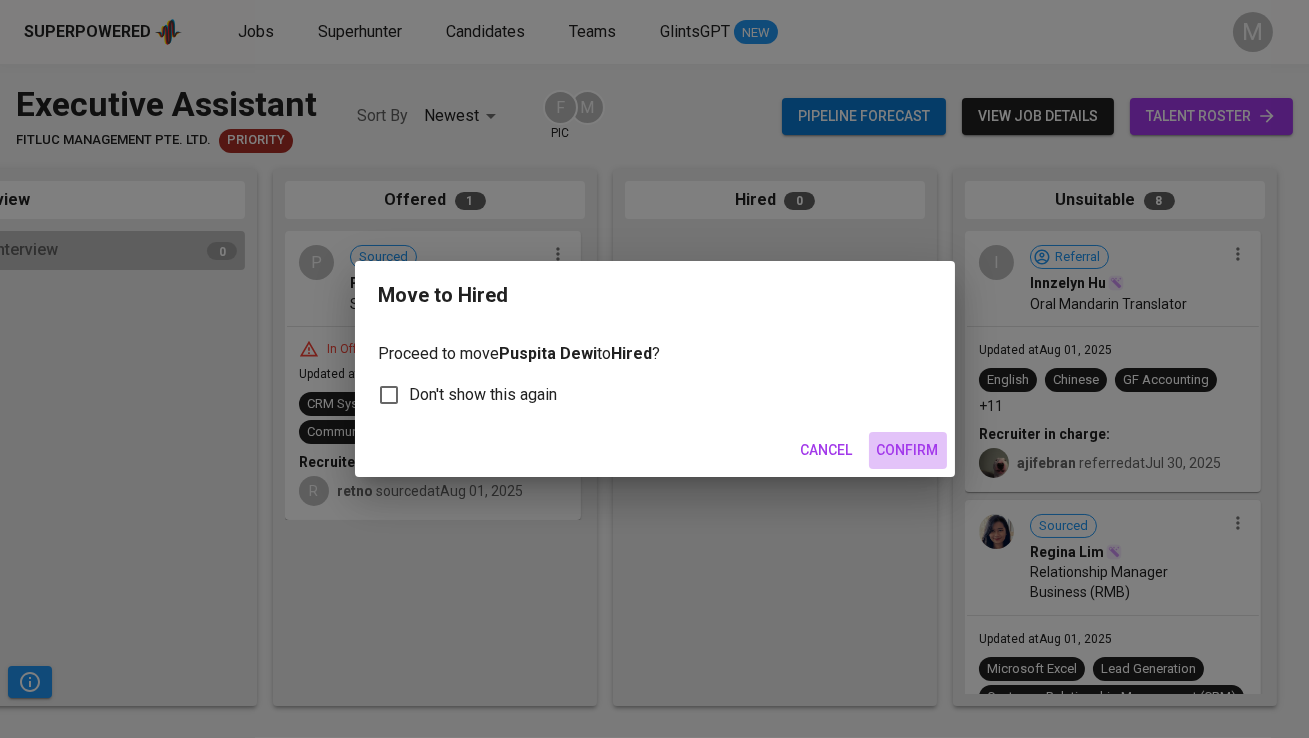 click on "Confirm" at bounding box center [908, 450] 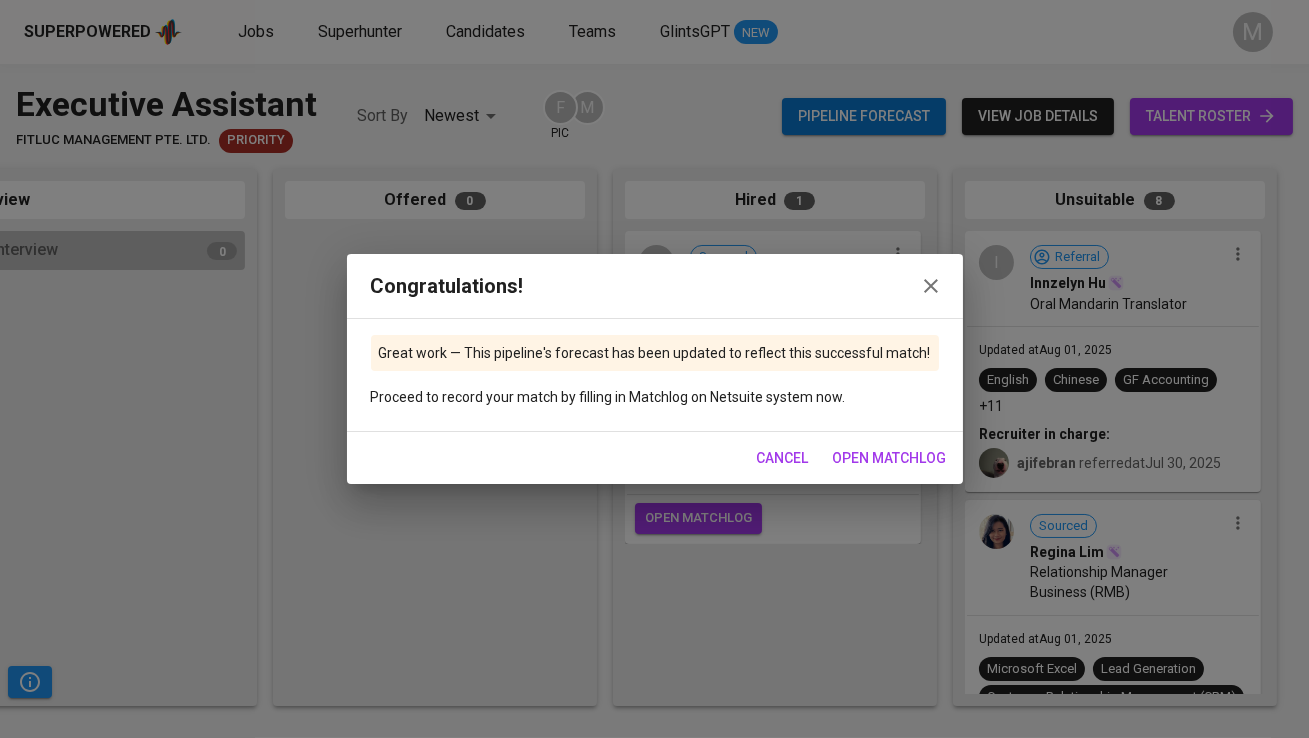 click 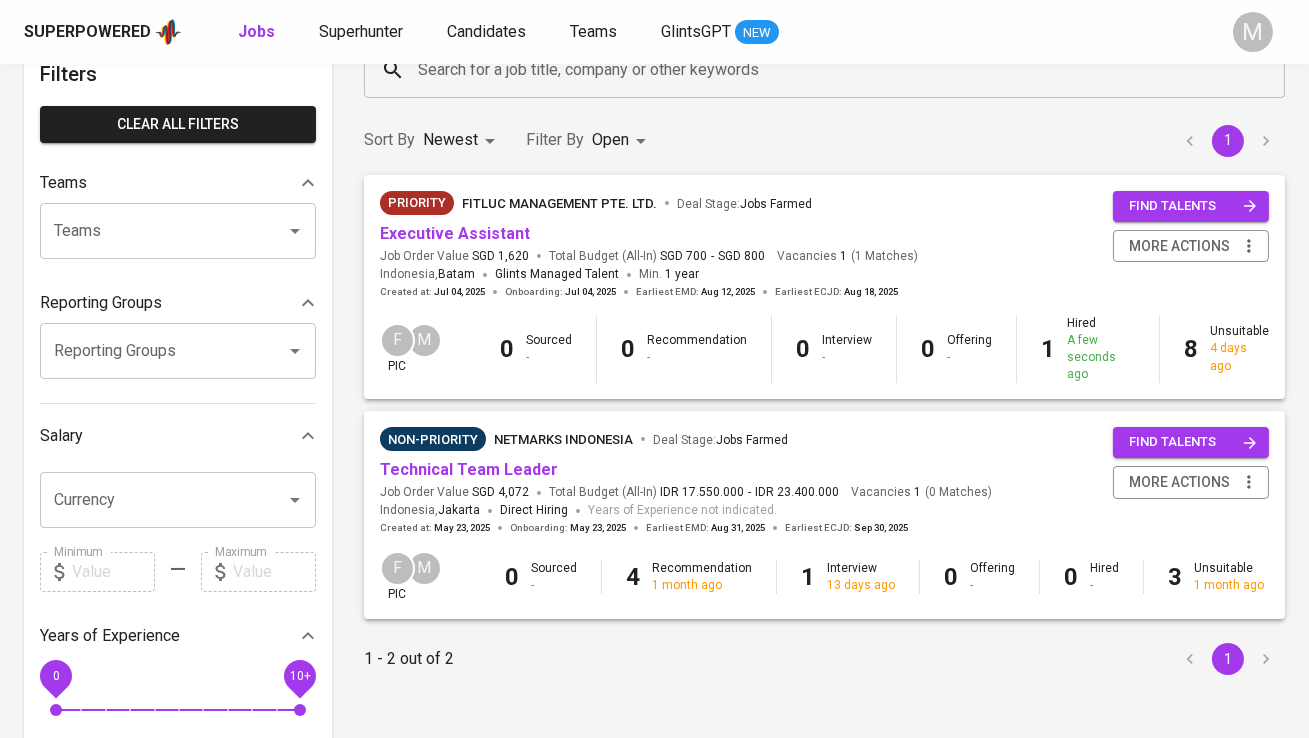 scroll, scrollTop: 0, scrollLeft: 0, axis: both 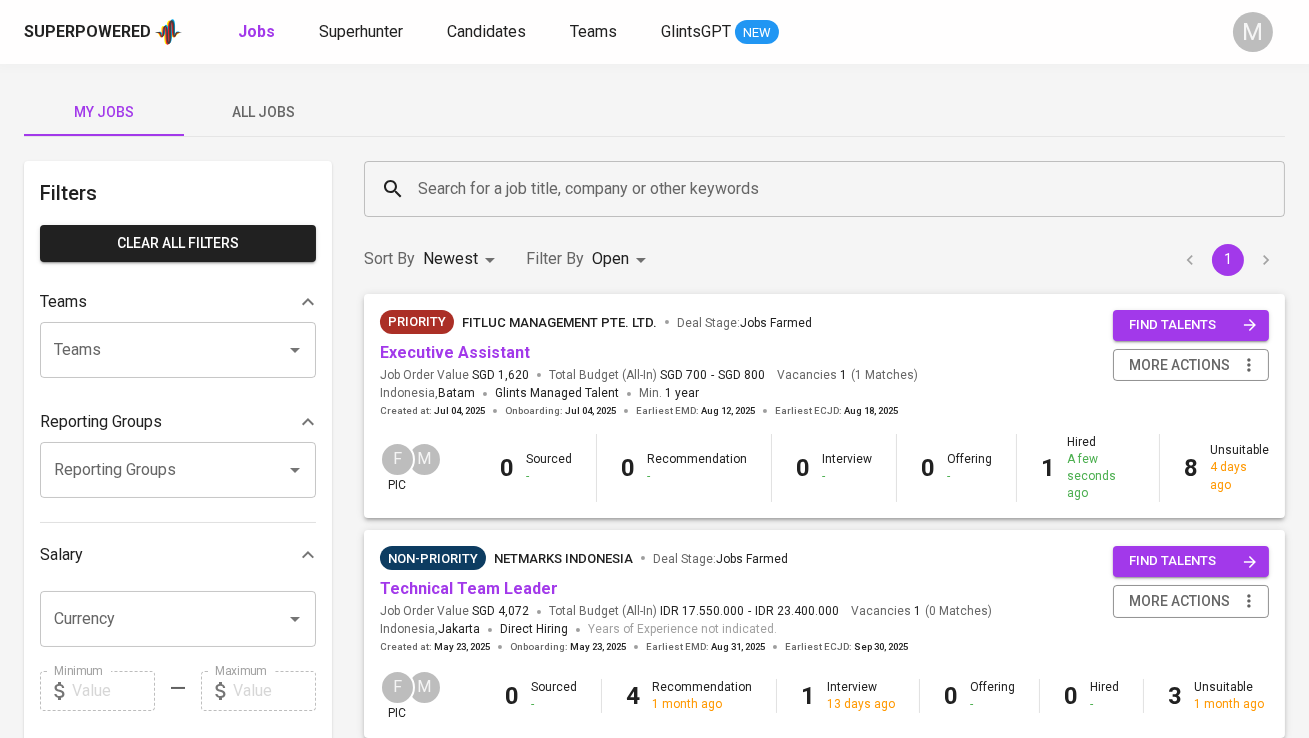 click on "All Jobs" at bounding box center (264, 112) 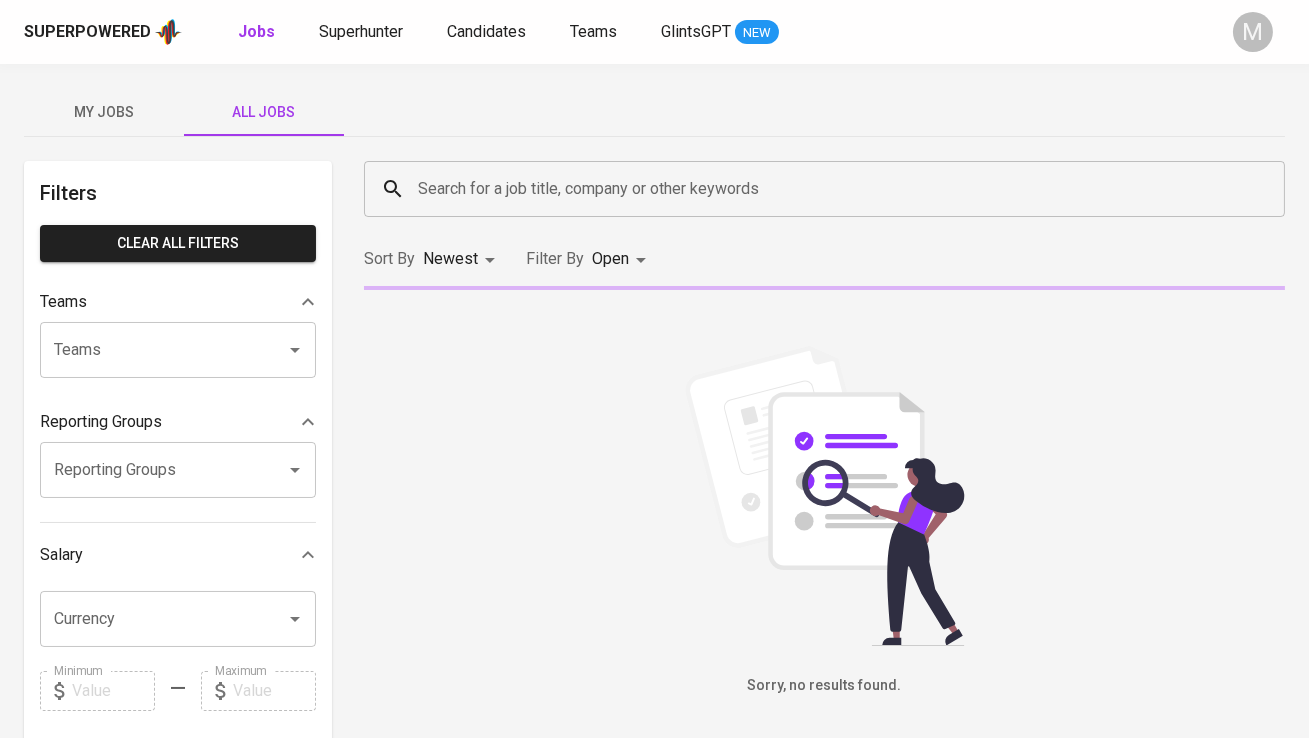 click on "Search for a job title, company or other keywords" at bounding box center [824, 189] 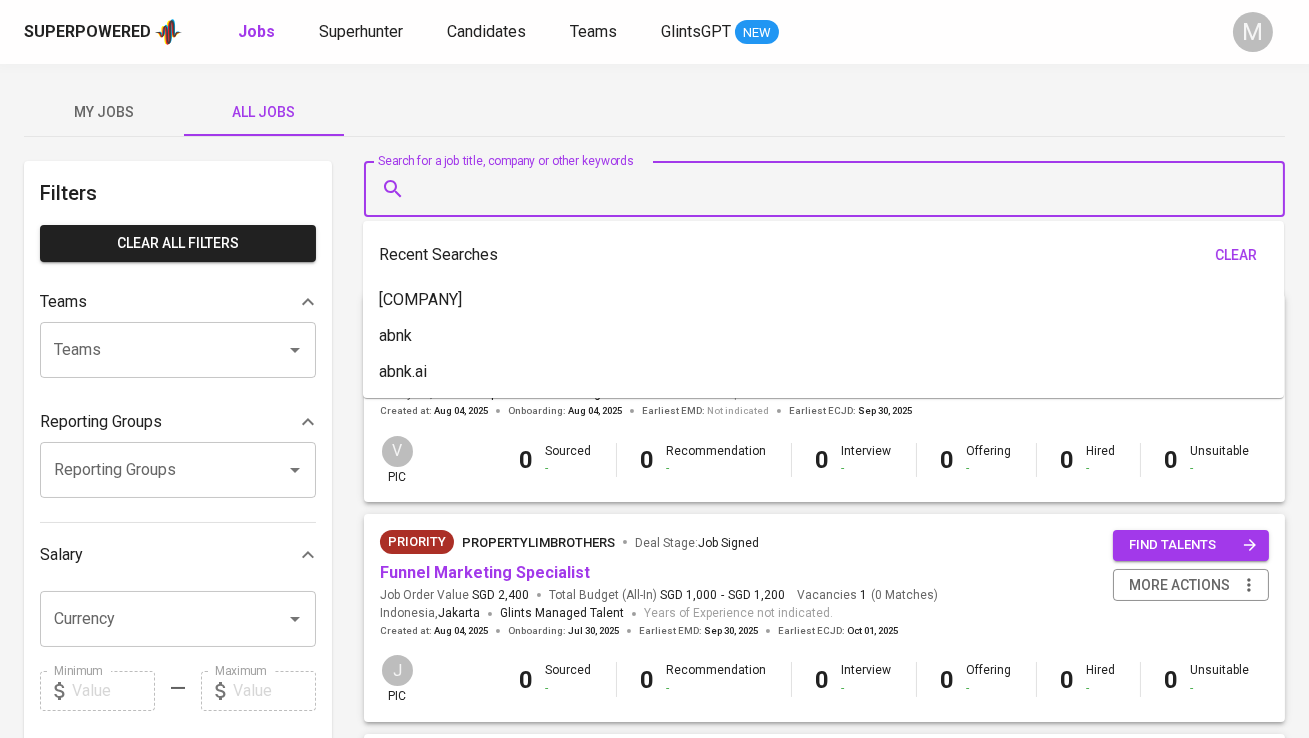 click on "Search for a job title, company or other keywords" at bounding box center [829, 189] 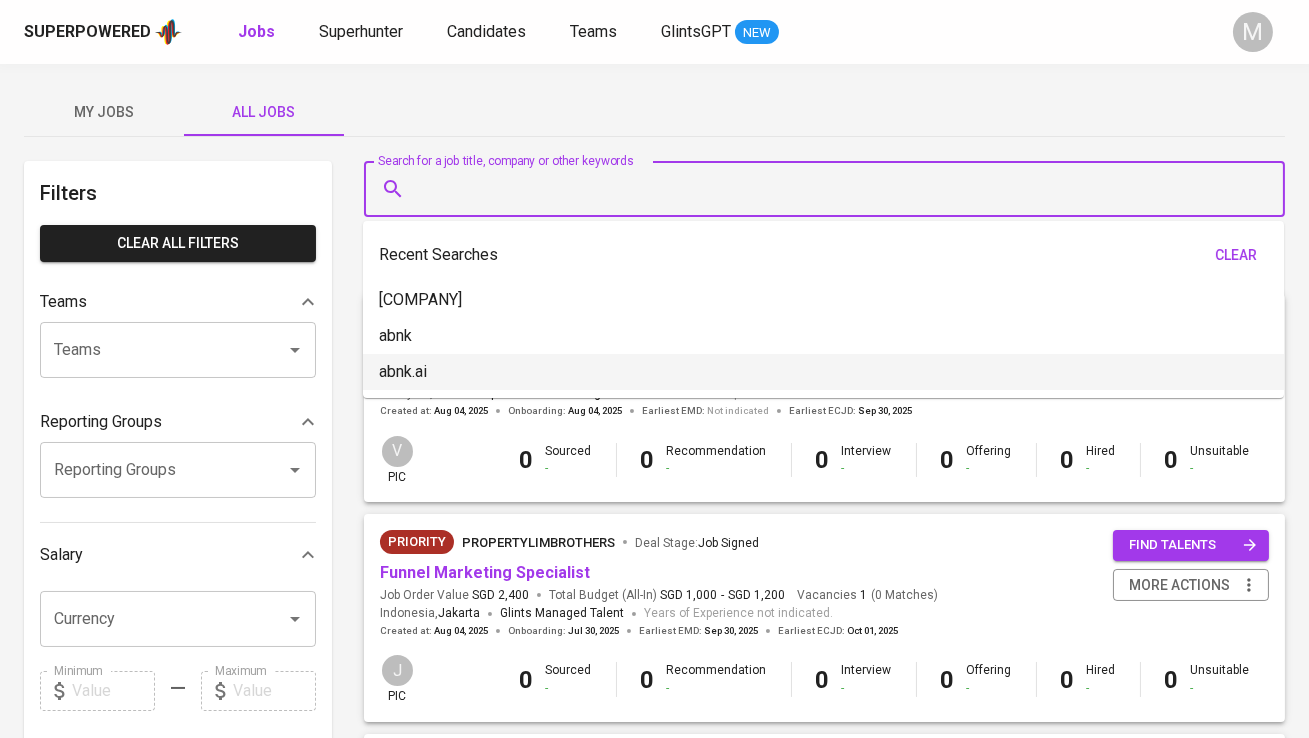 click on "abnk.ai" at bounding box center (823, 372) 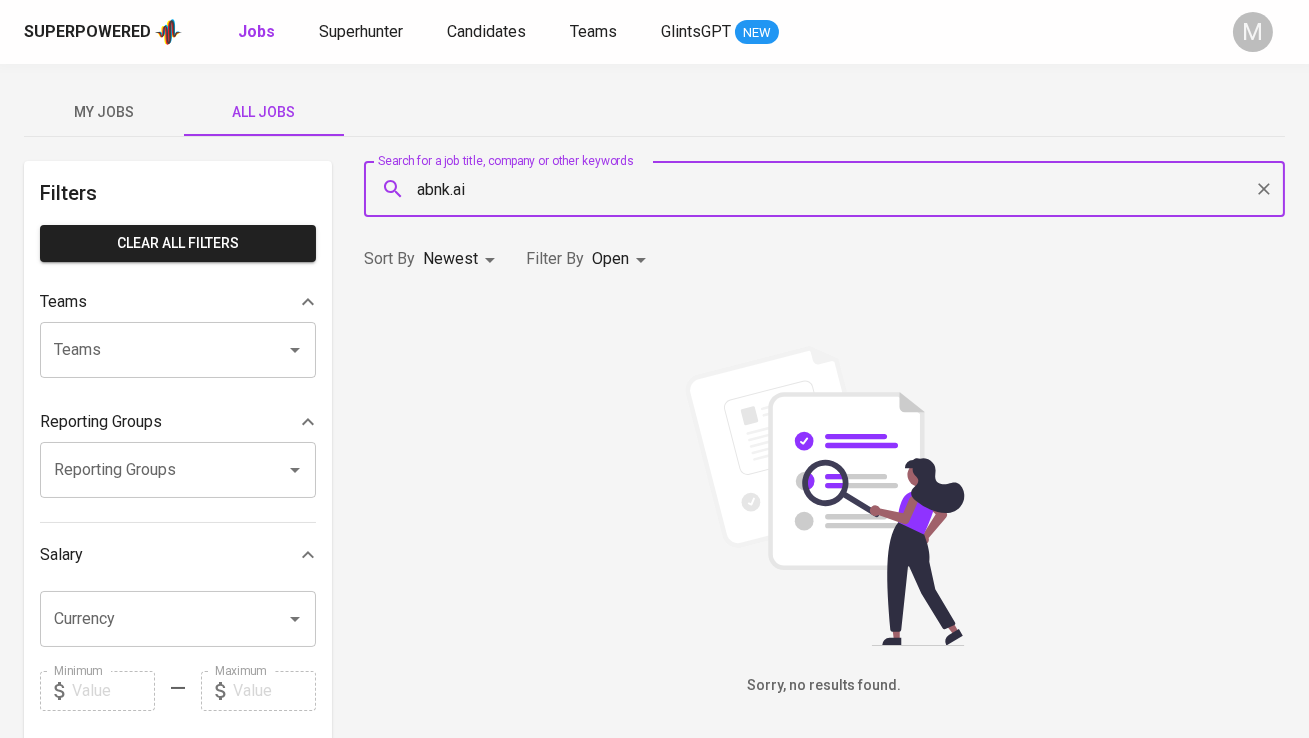 click on "Superpowered Jobs   Superhunter   Candidates   Teams   GlintsGPT   NEW M My Jobs All Jobs Filters Clear All filters Teams Teams Teams Reporting Groups Reporting Groups Reporting Groups Salary Currency Currency Minimum Minimum Maximum Maximum Years of Experience 0 10+ Roles Roles Roles Skills Skills Skills Candidates Sourced by me Referred by me Search for a job title, company or other keywords abnk.ai Search for a job title, company or other keywords Sort By Newest NEWEST Filter By Open OPEN Sorry, no results found. Glints Intern ©2025.
Superpowered" at bounding box center (654, 682) 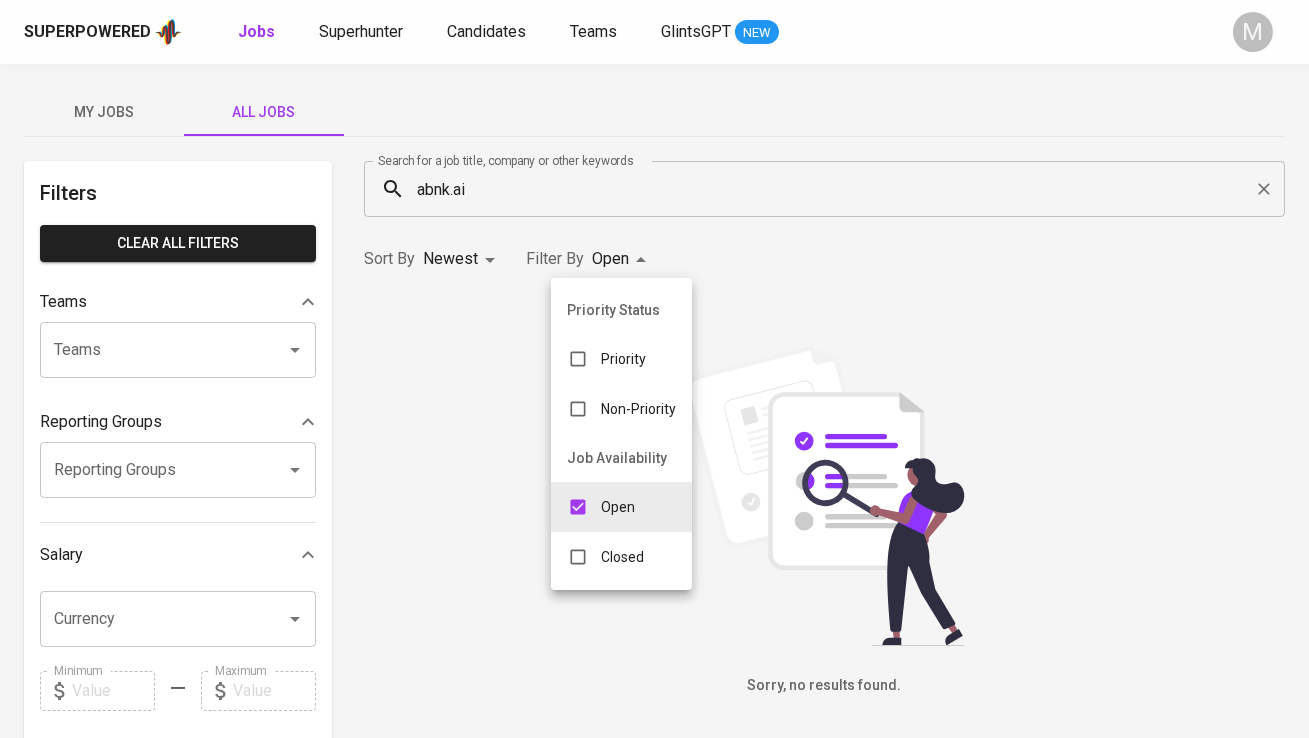 click on "Closed" at bounding box center (622, 557) 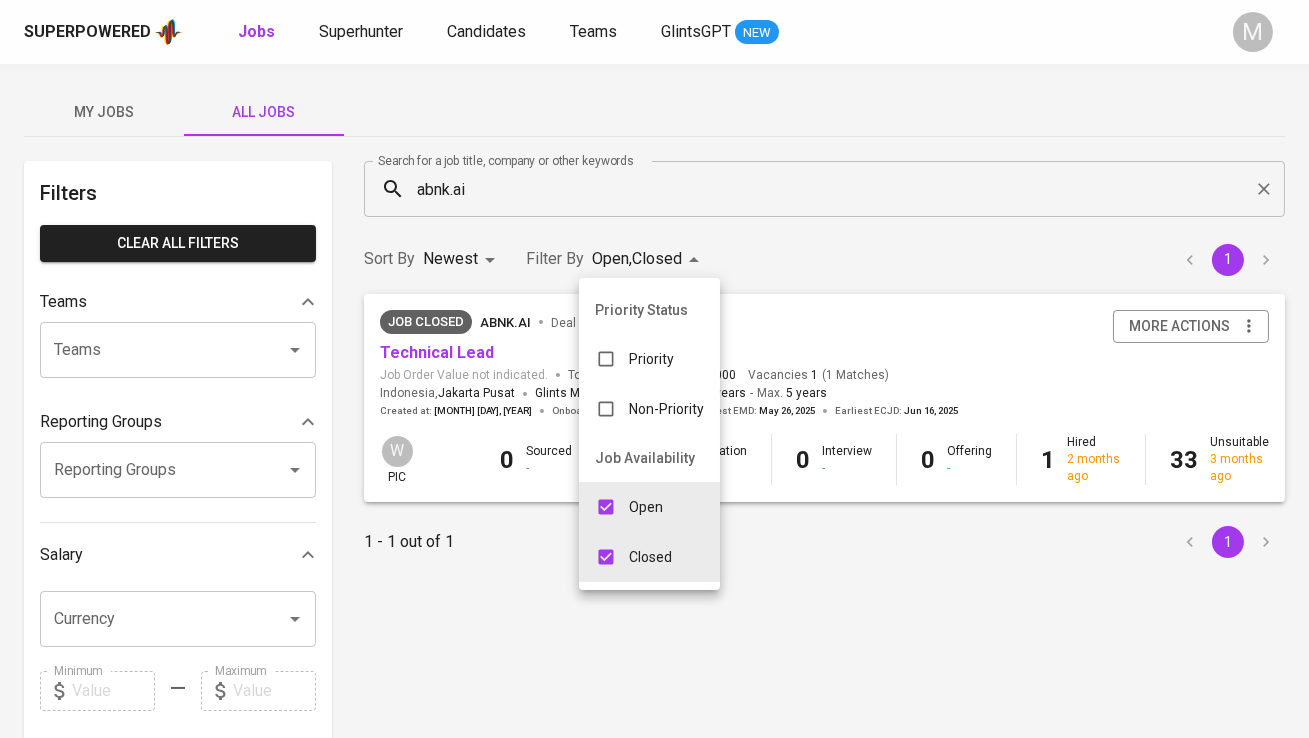 click at bounding box center [654, 369] 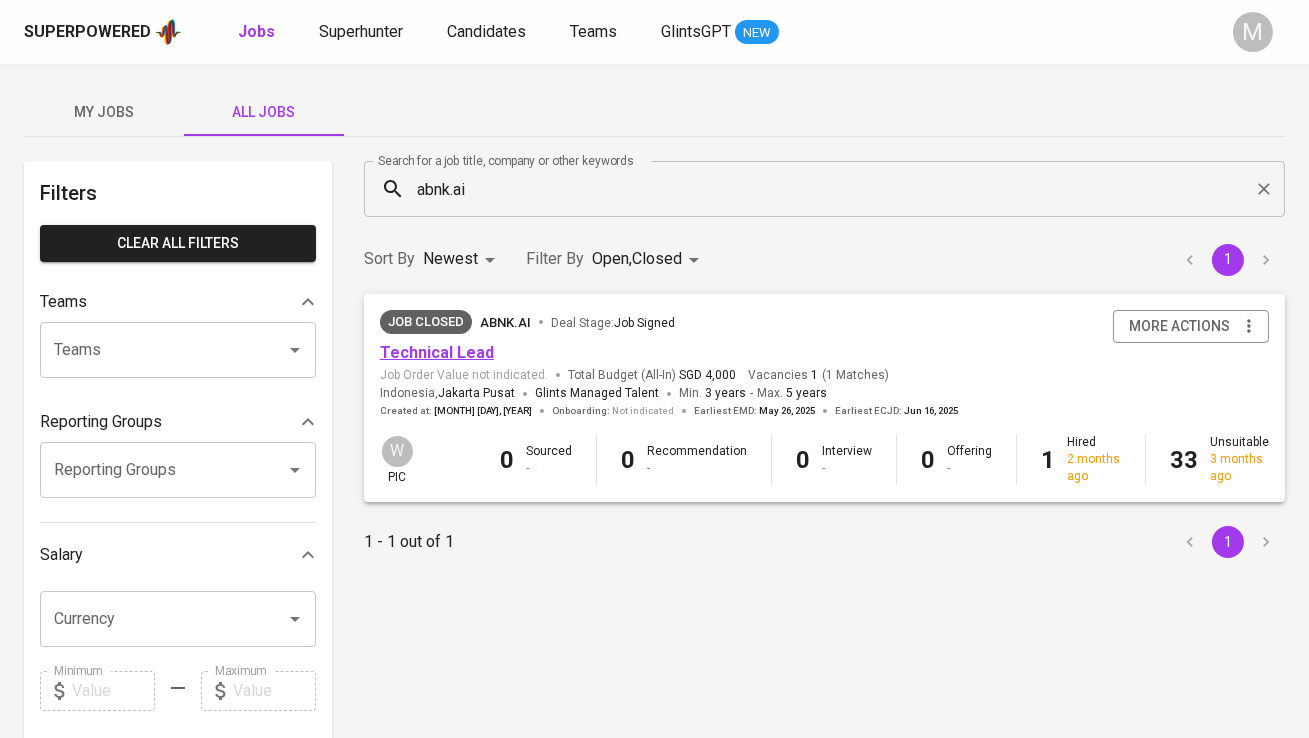 click on "Technical Lead" at bounding box center (437, 352) 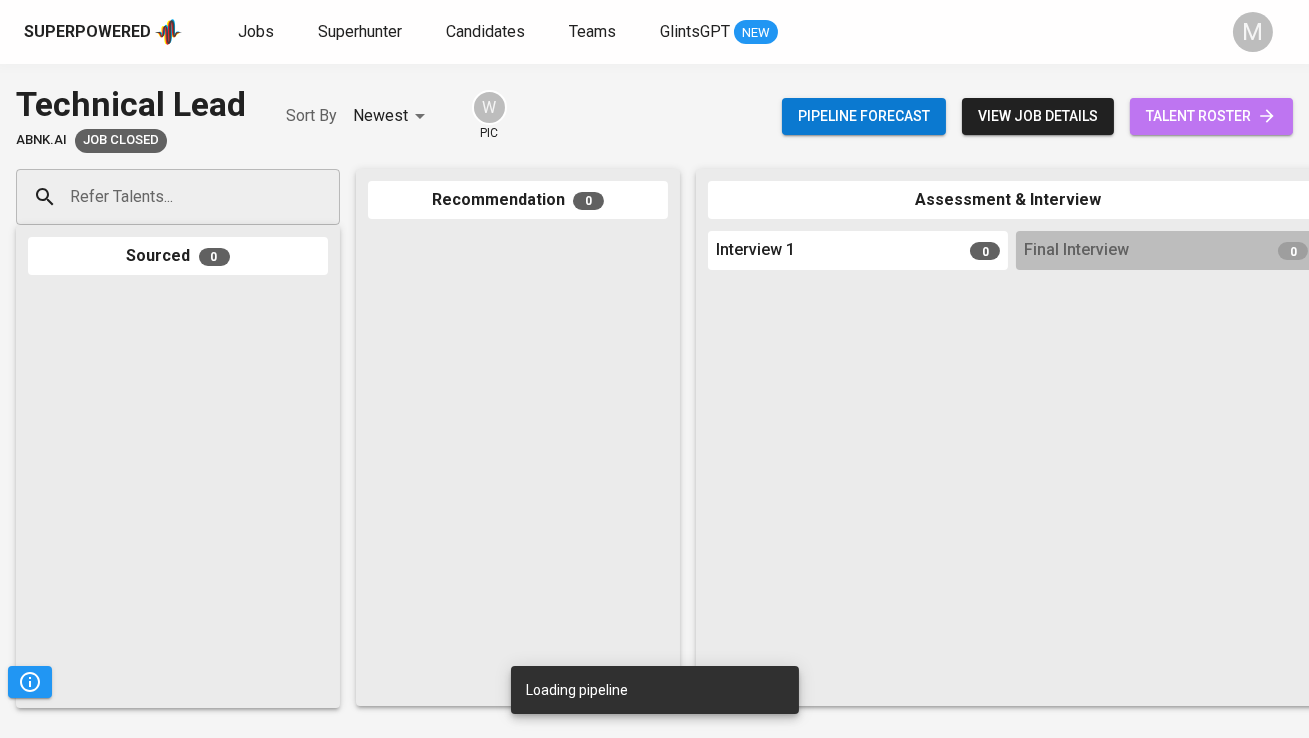 click on "talent roster" at bounding box center [1211, 116] 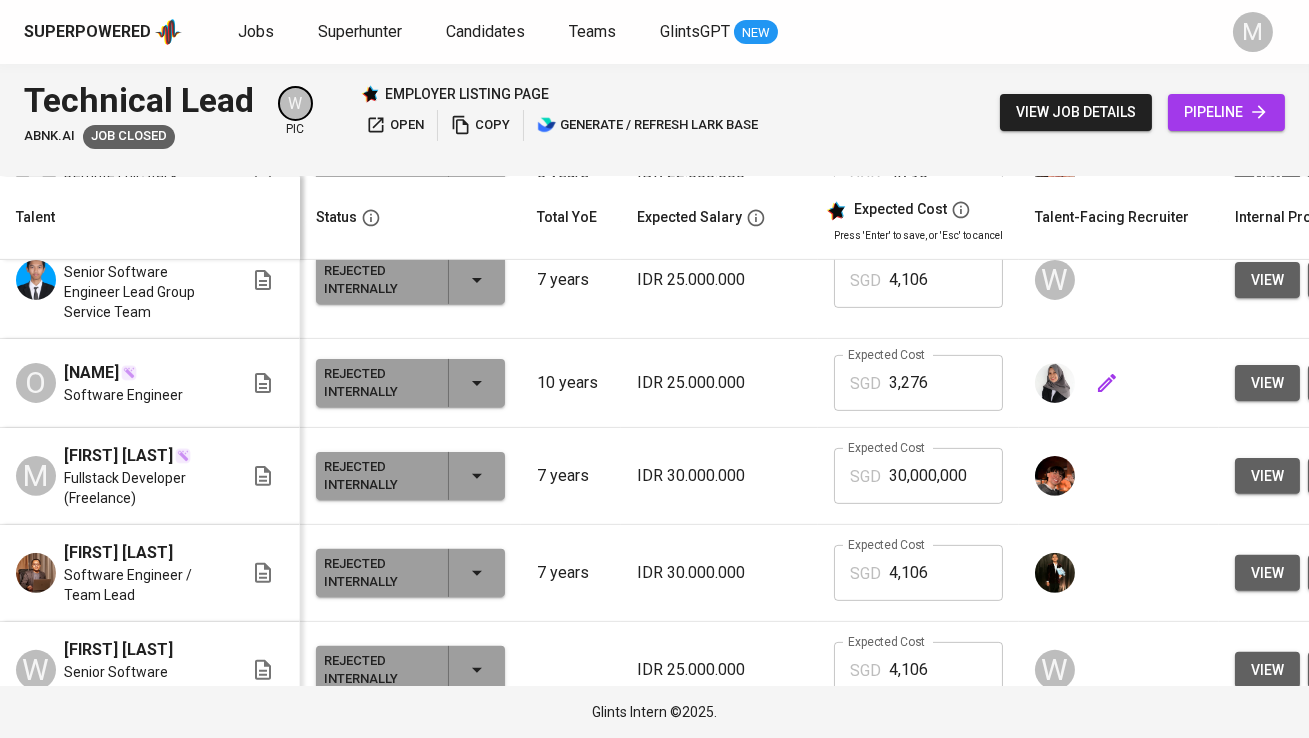 scroll, scrollTop: 1510, scrollLeft: 220, axis: both 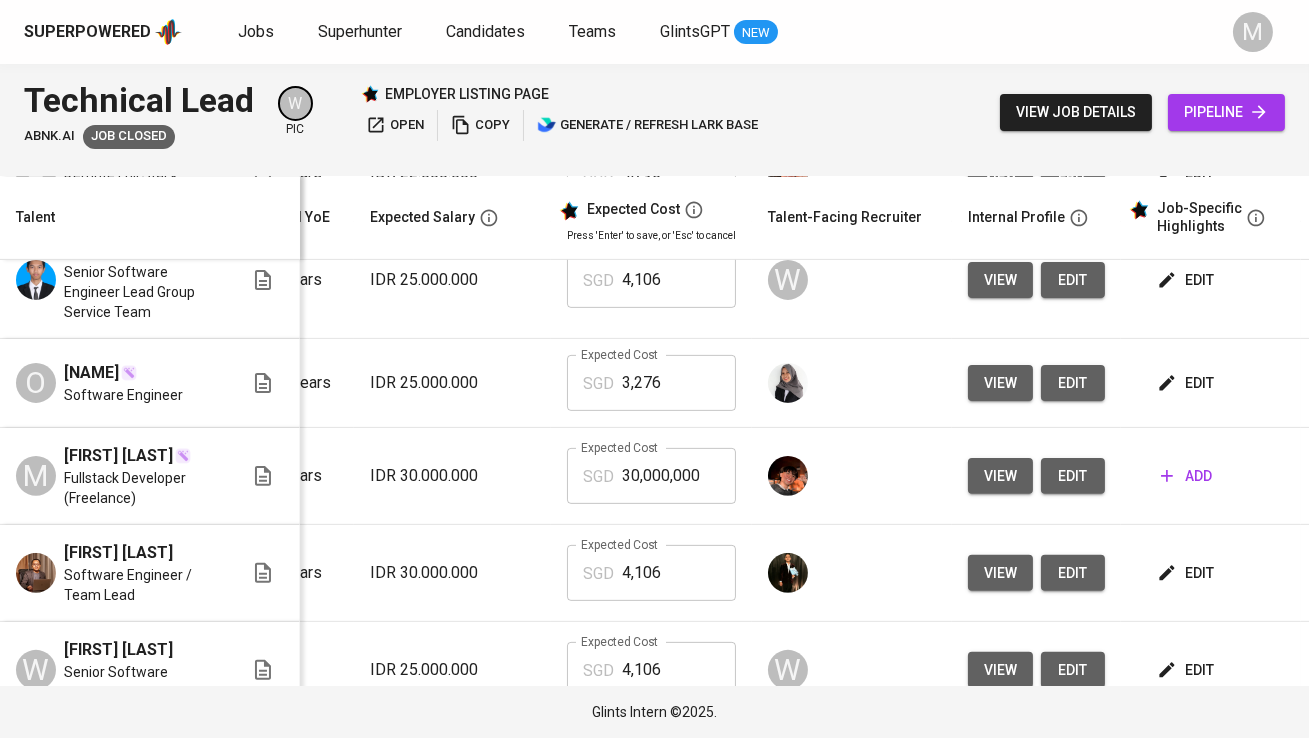click on "edit" at bounding box center [1187, 383] 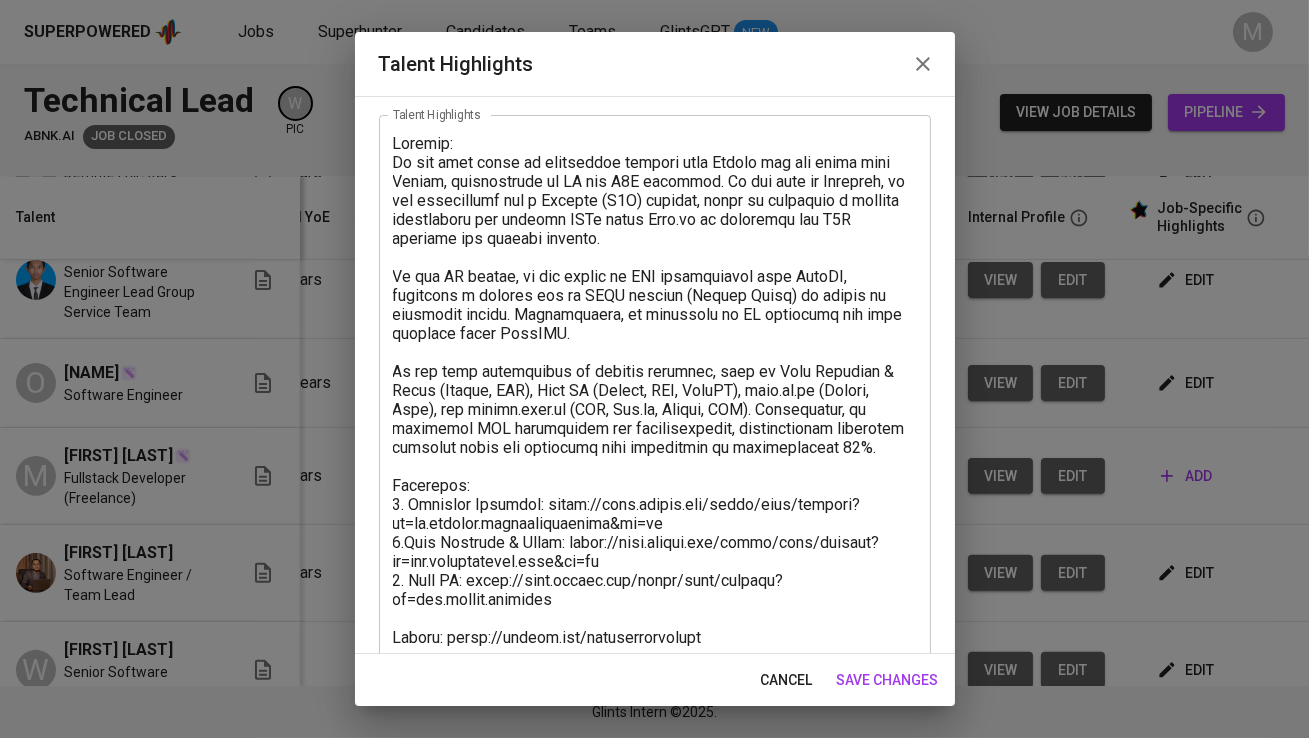scroll, scrollTop: 0, scrollLeft: 0, axis: both 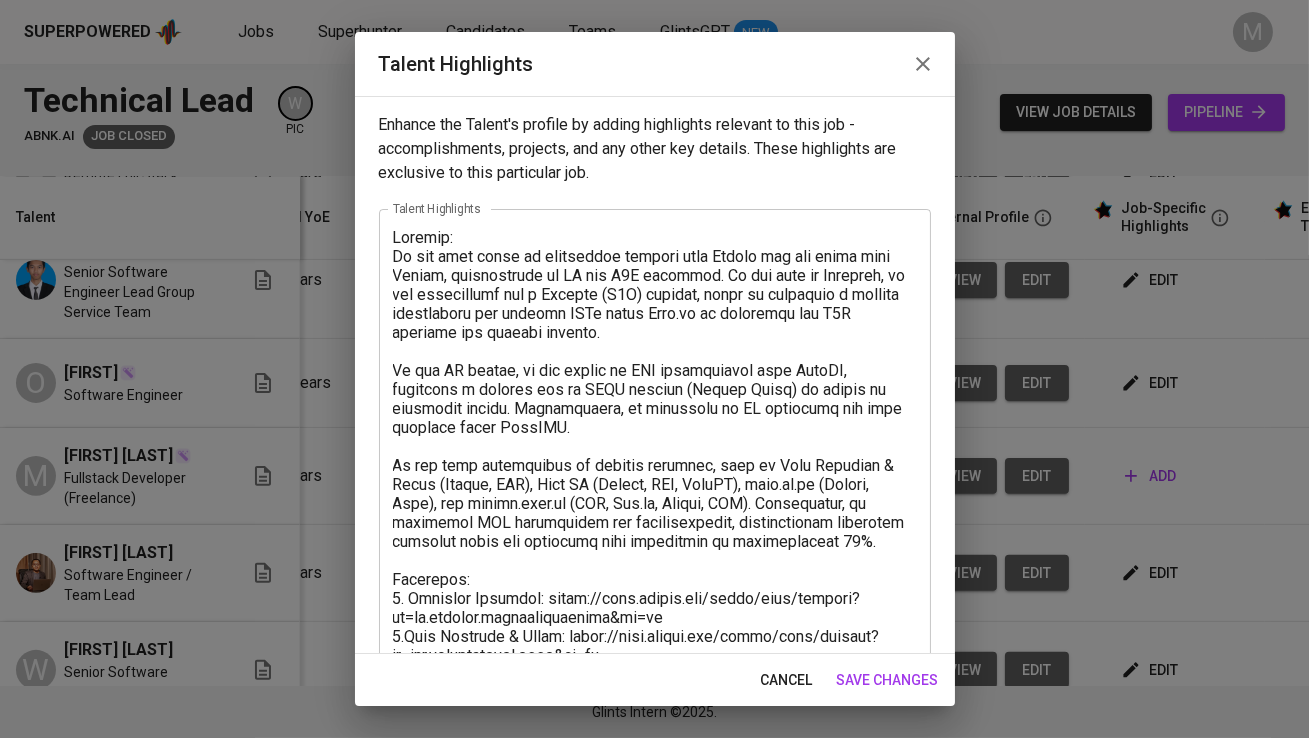 click 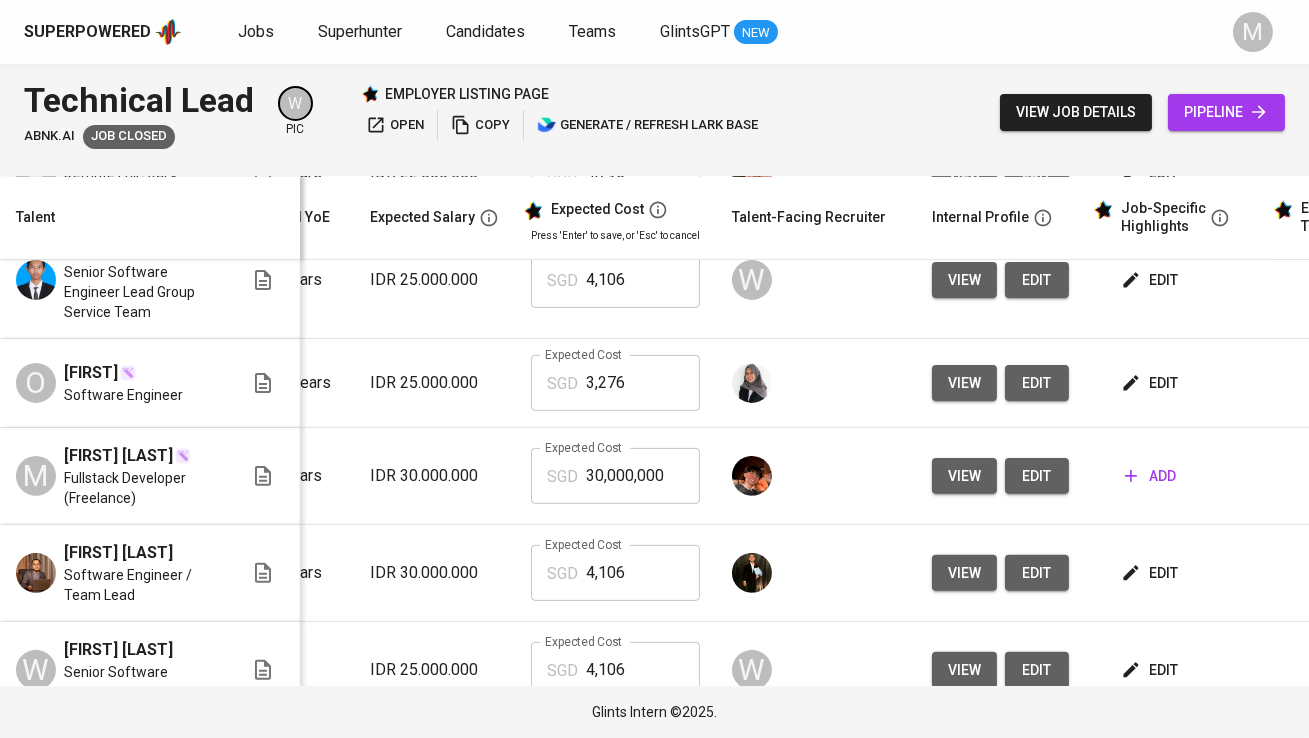 click on "view" at bounding box center [964, 383] 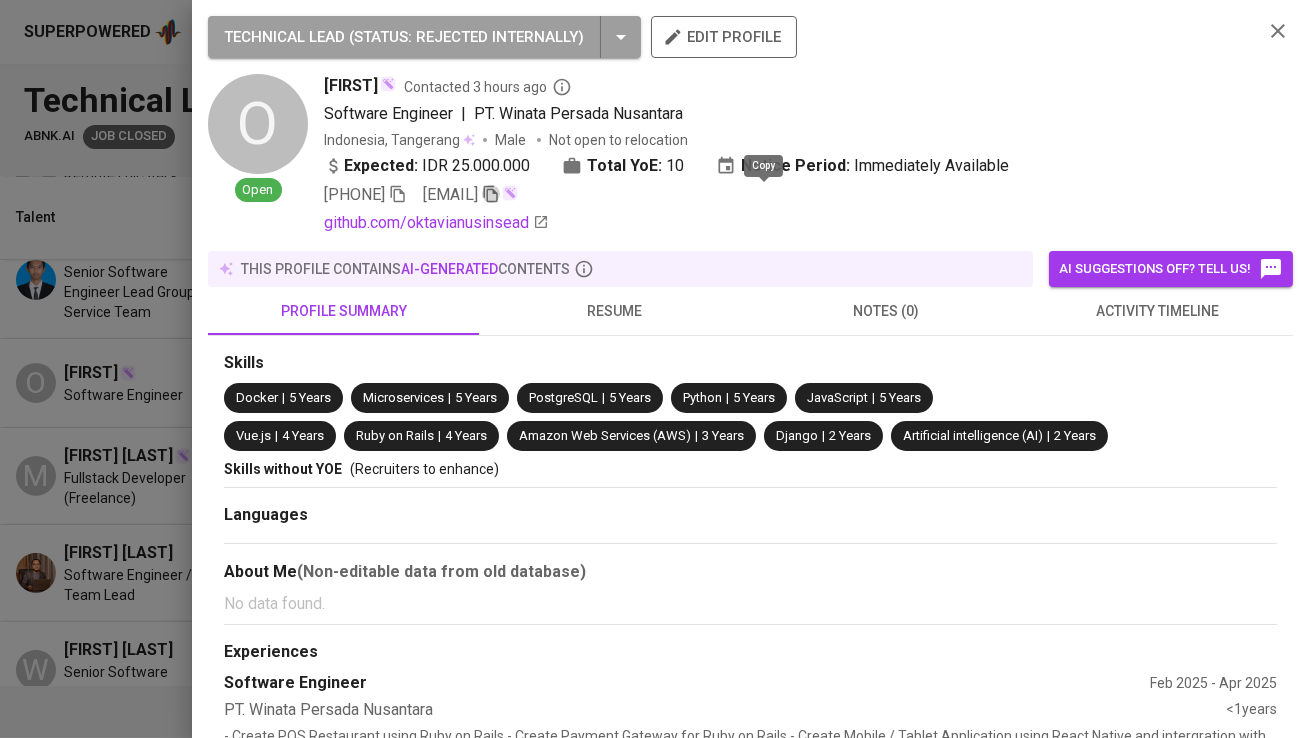 click 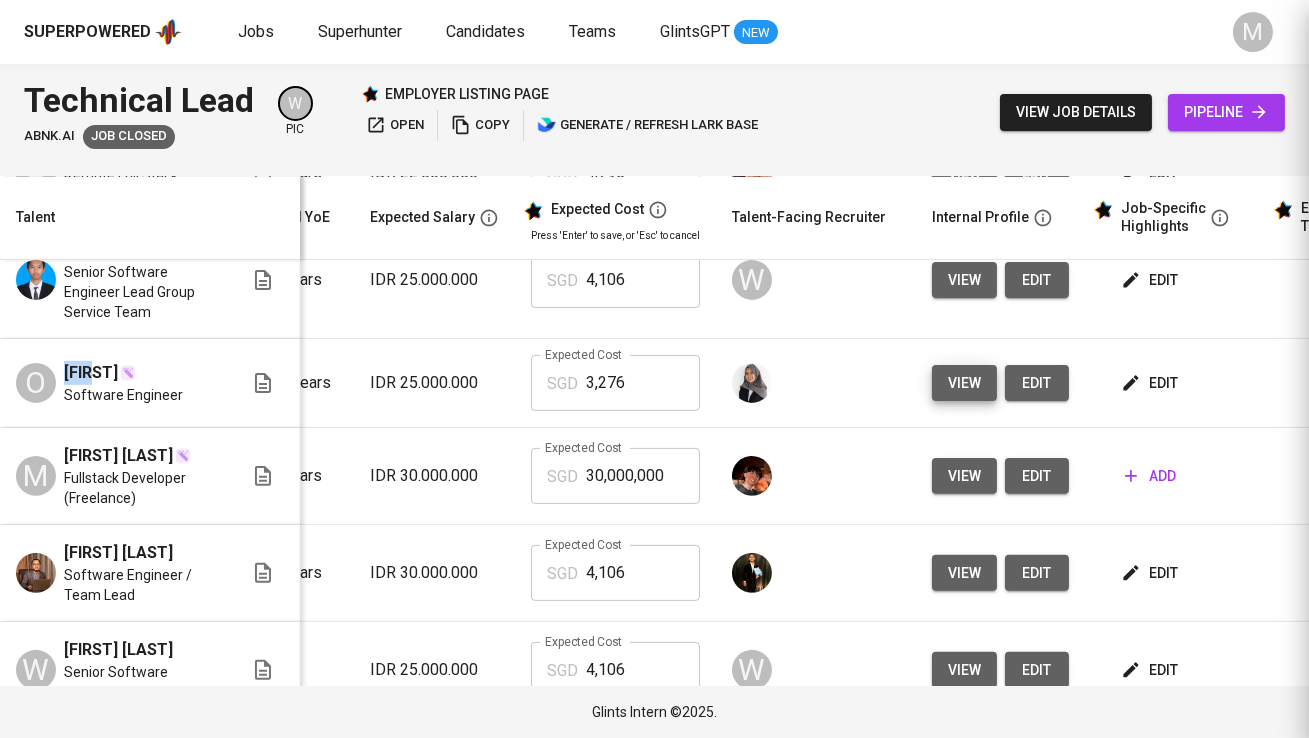 type 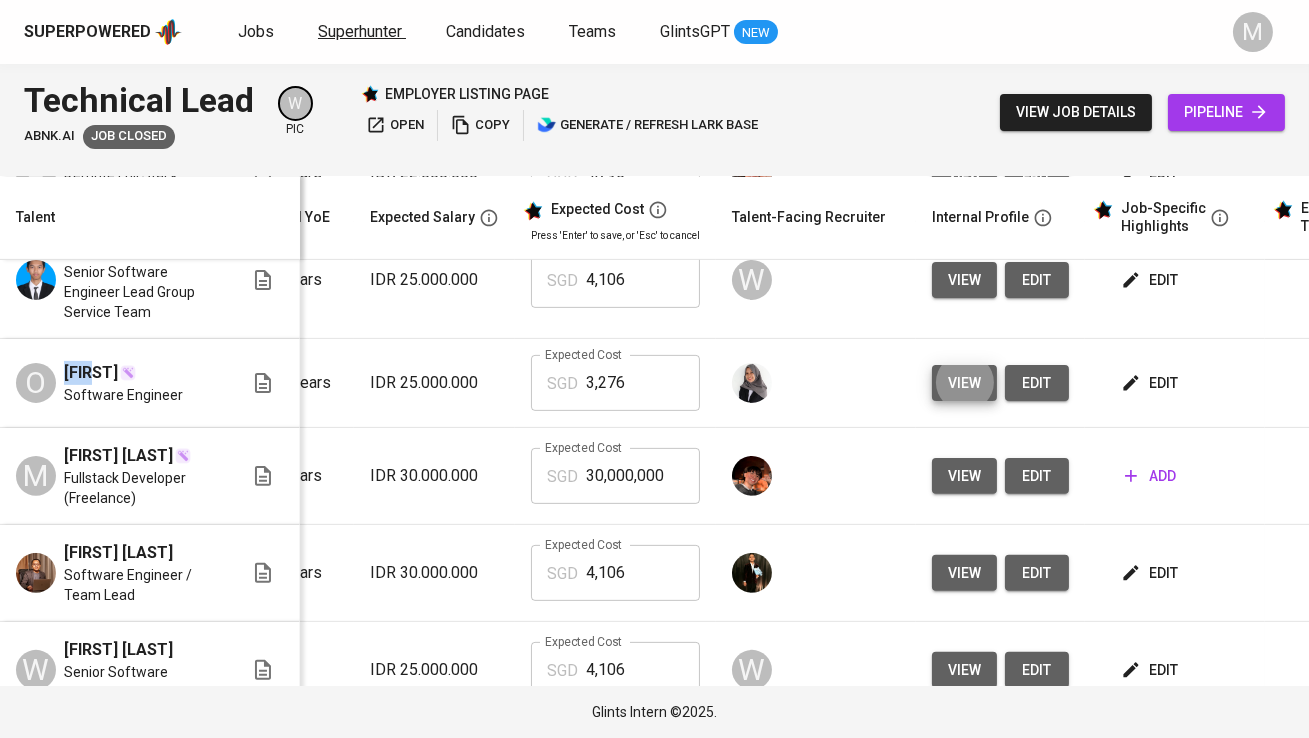 click on "Superhunter" at bounding box center [360, 31] 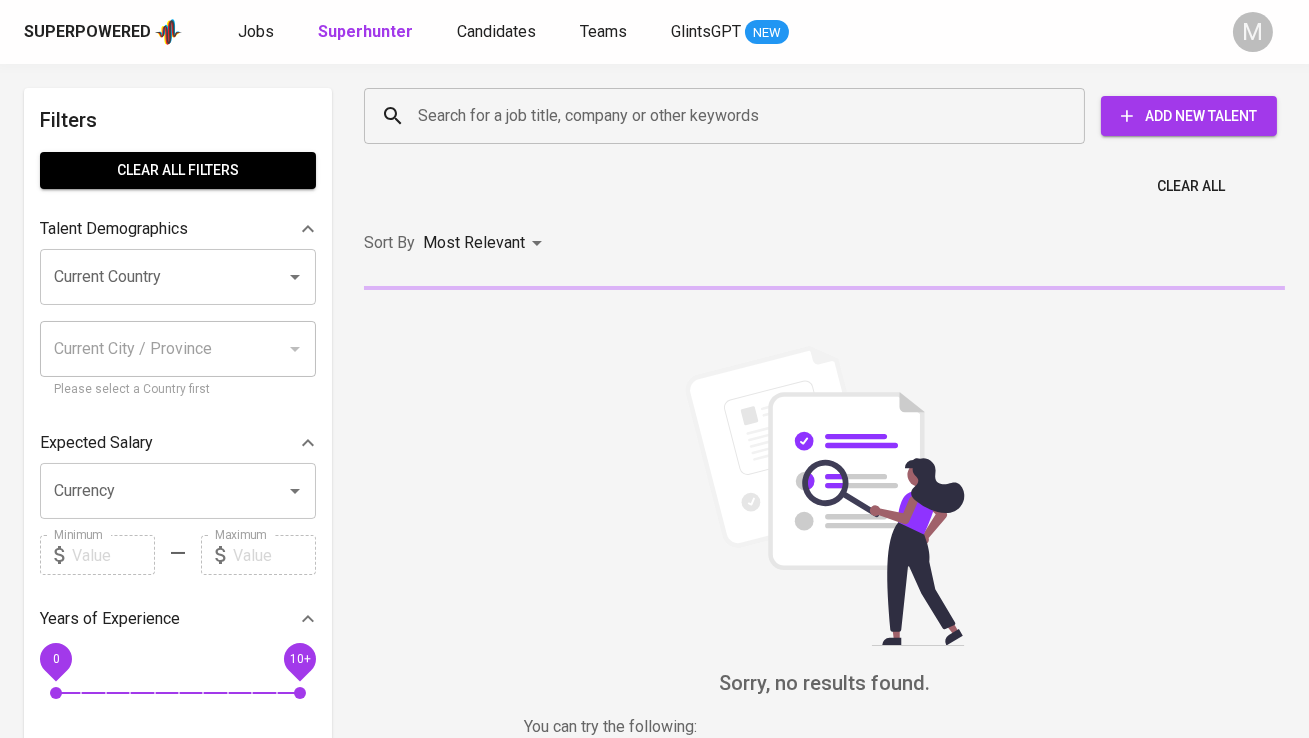 click on "Search for a job title, company or other keywords" at bounding box center (729, 116) 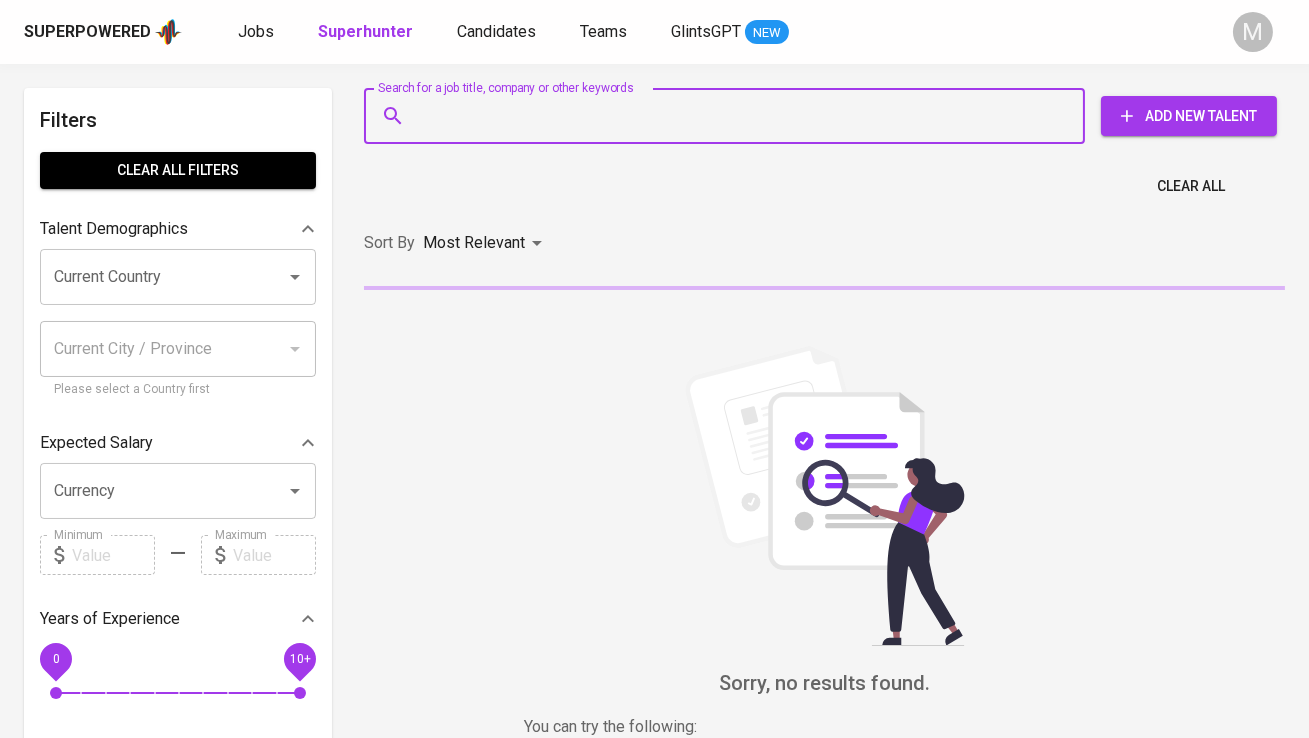 paste on "[EMAIL]" 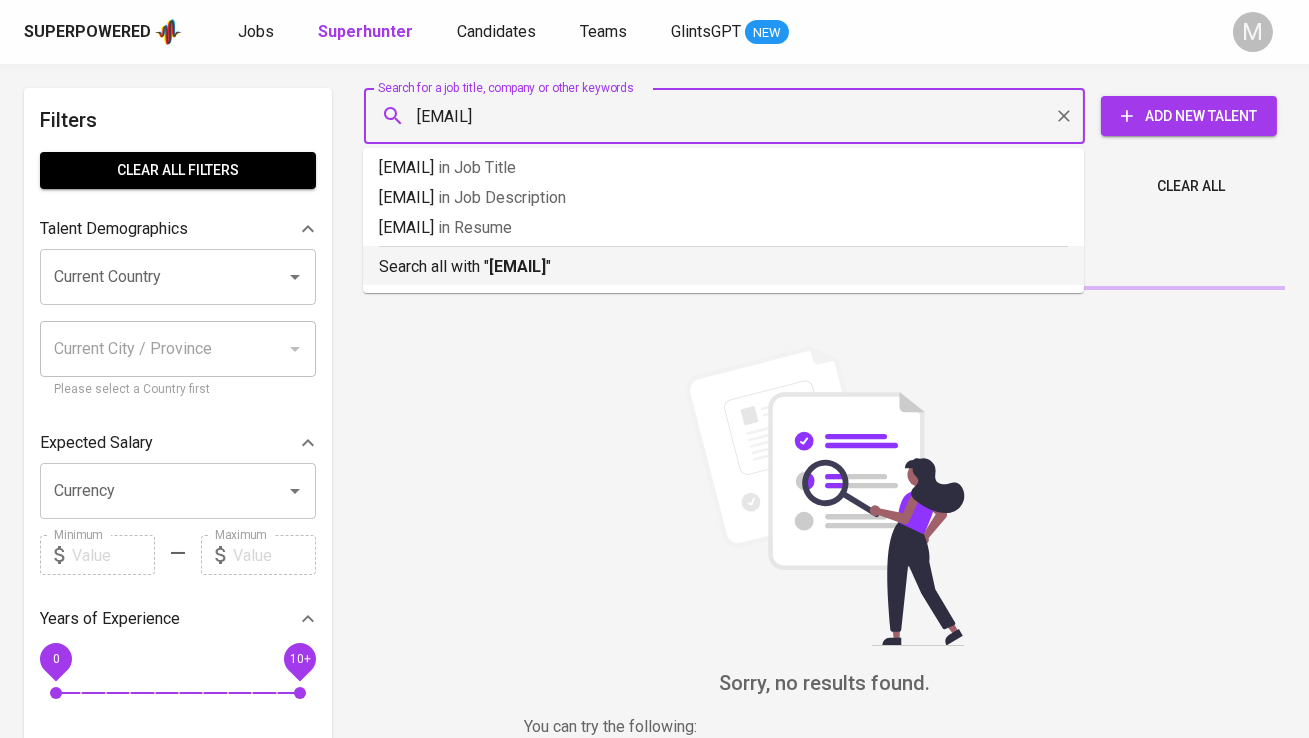 click on "Search all with " oktavianus.programmer@gmail.com "" at bounding box center [723, 267] 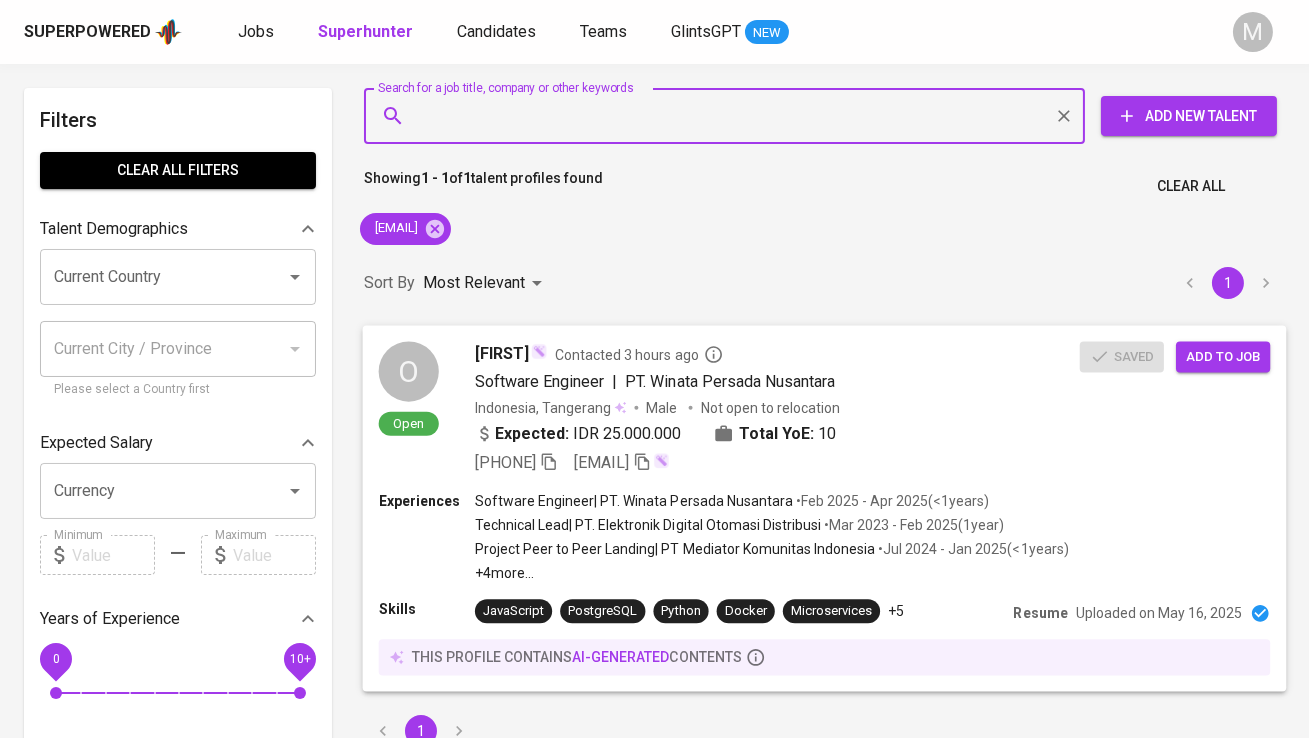 click on "Add to job" at bounding box center (1223, 356) 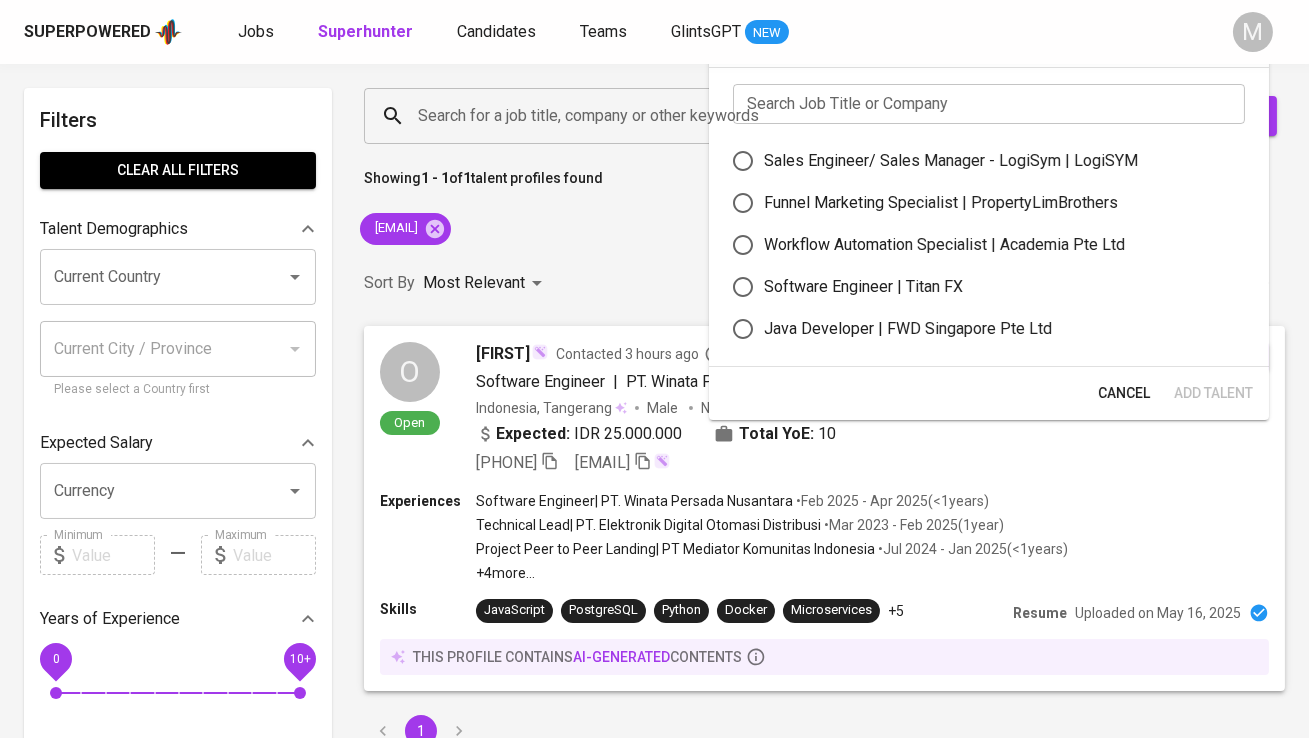 click at bounding box center (989, 104) 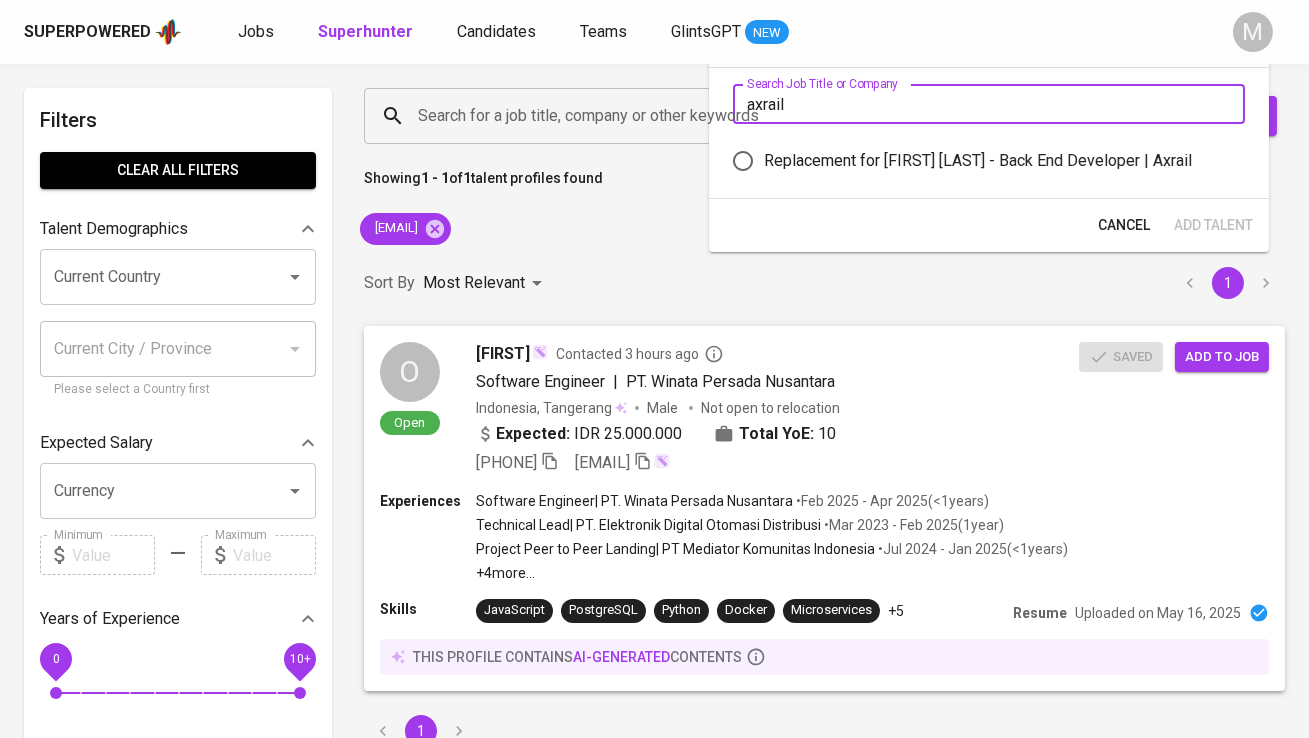 type on "axrail" 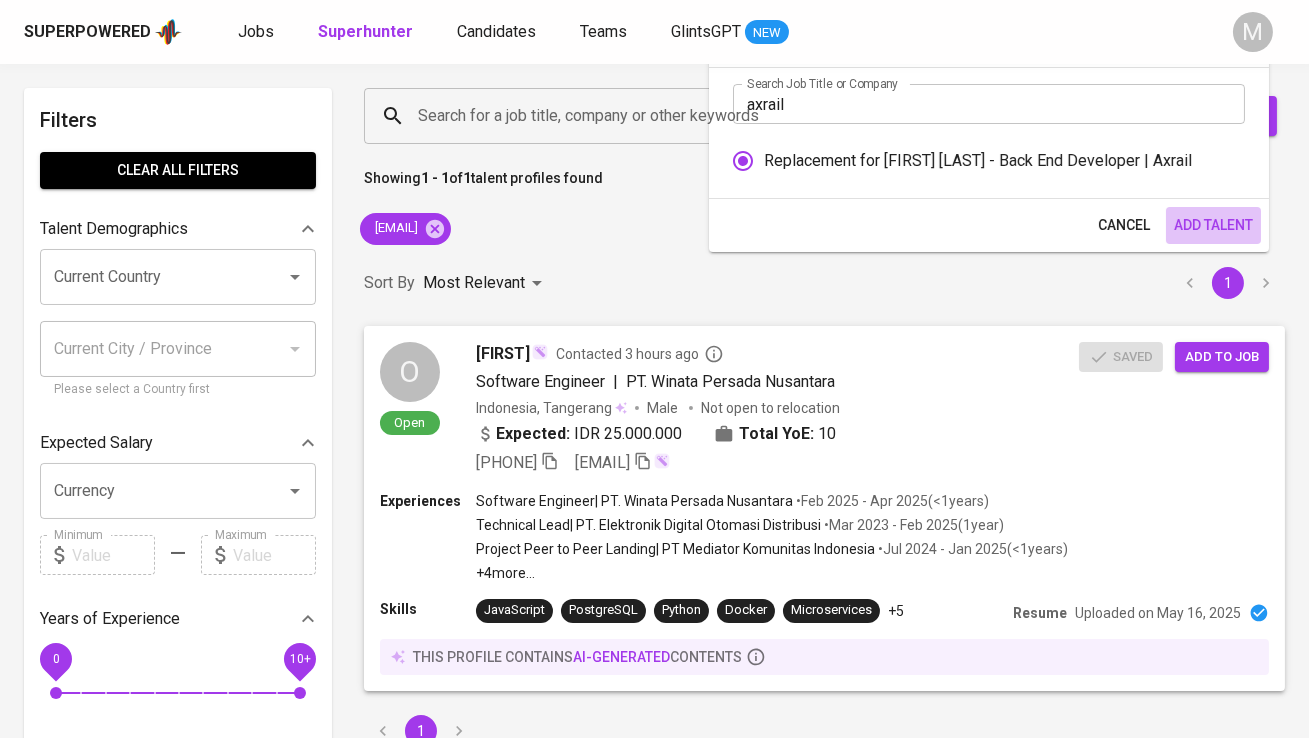 click on "Add Talent" at bounding box center (1213, 225) 